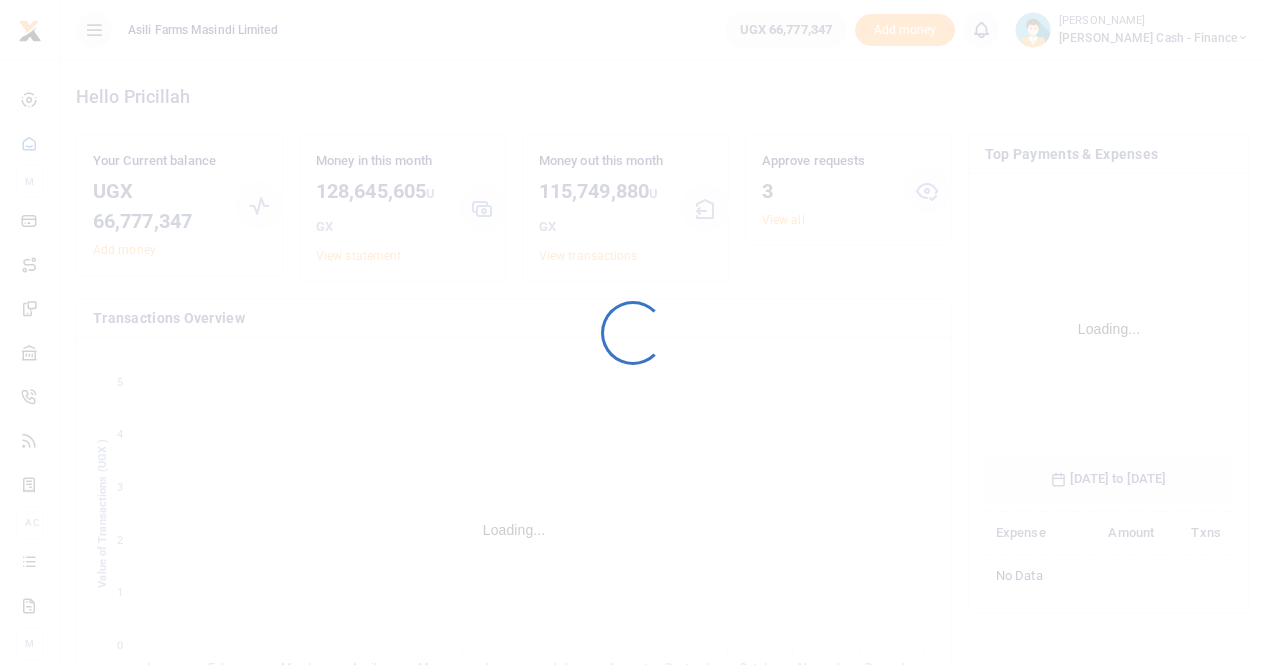 scroll, scrollTop: 0, scrollLeft: 0, axis: both 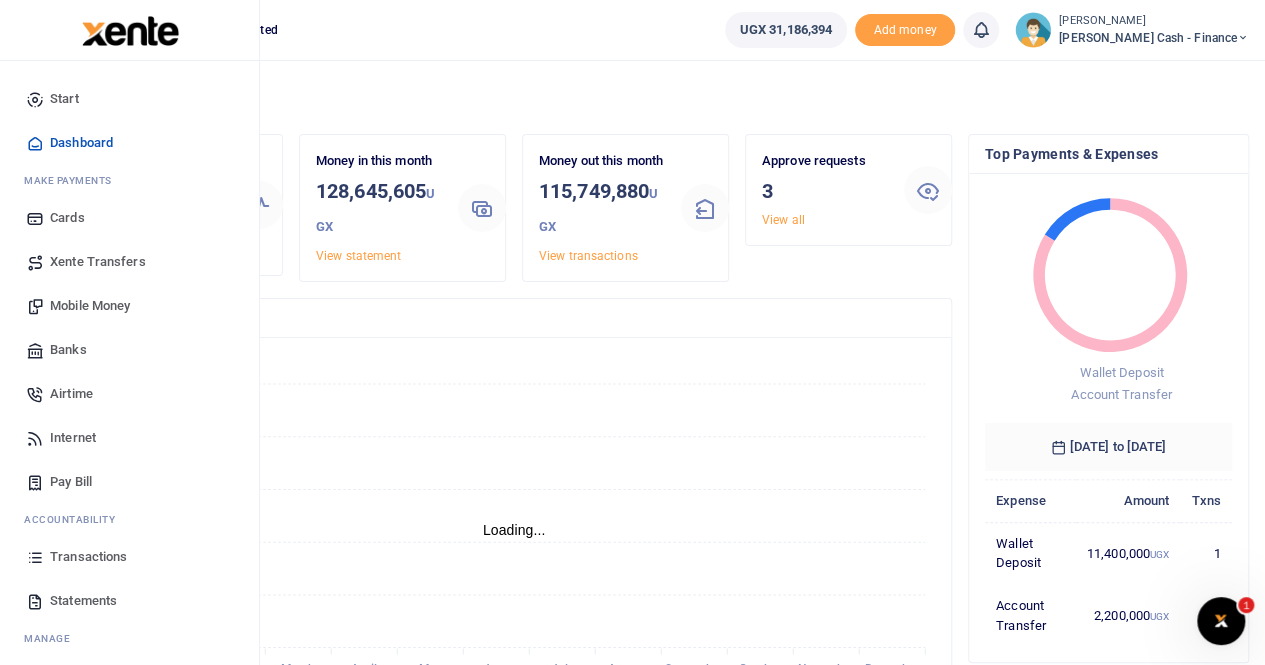 click on "Transactions" at bounding box center (88, 557) 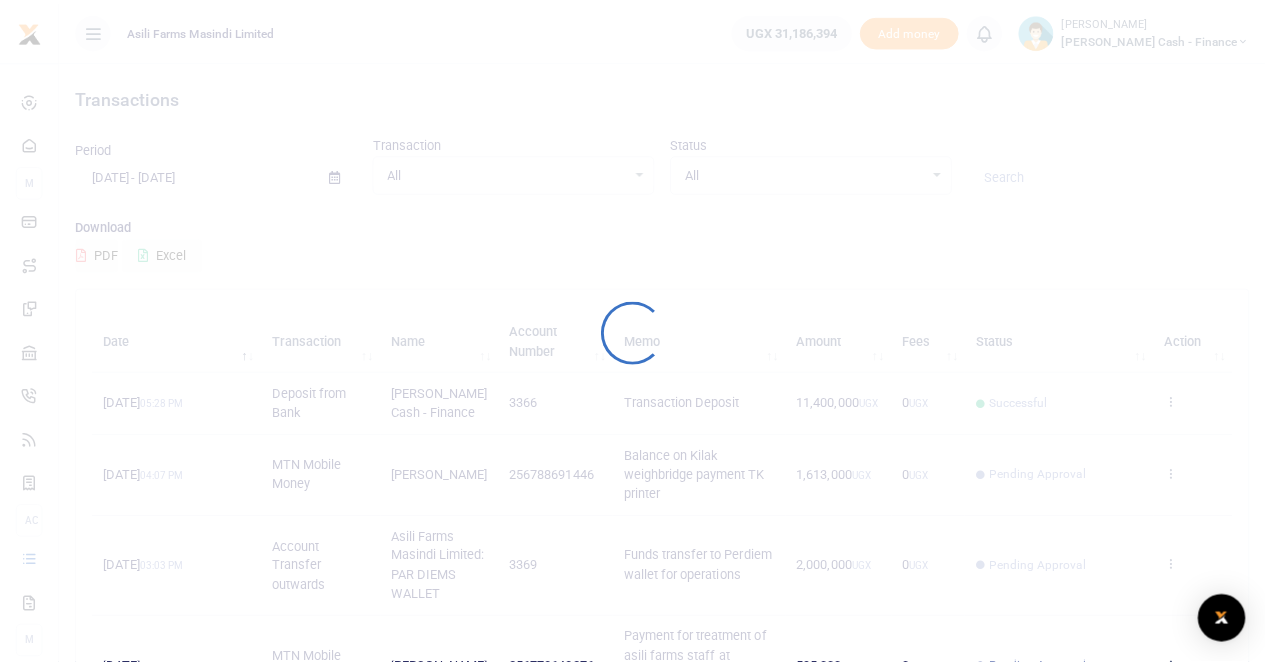 scroll, scrollTop: 0, scrollLeft: 0, axis: both 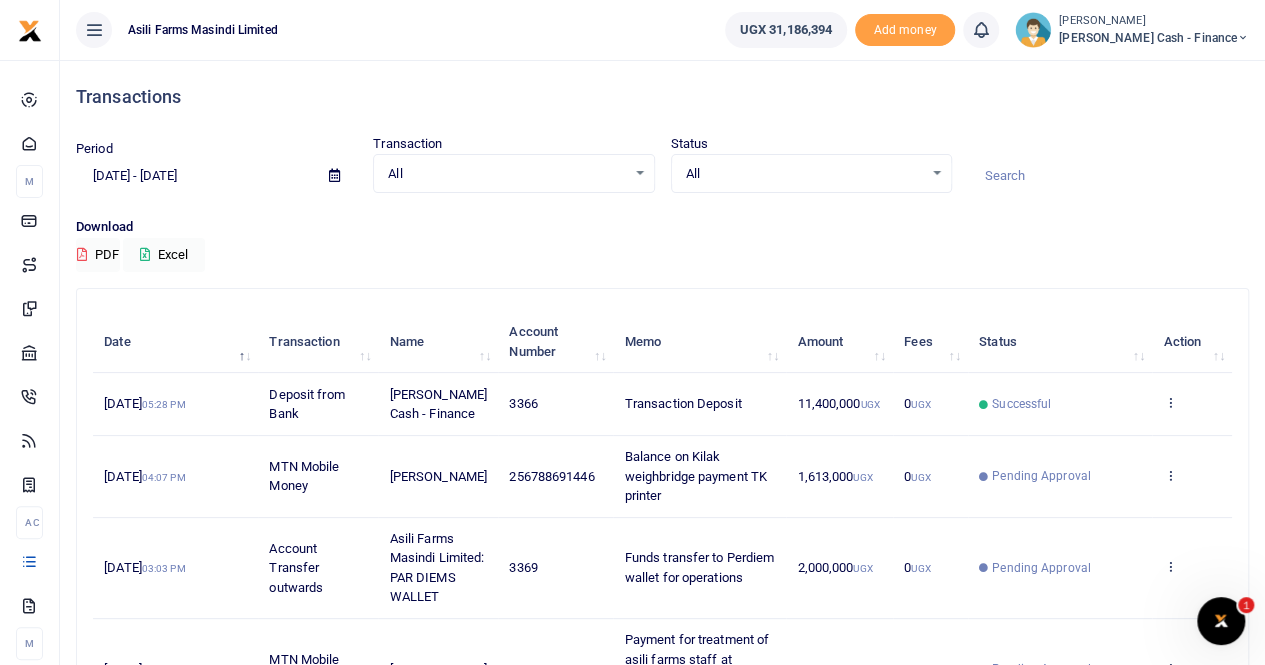 click at bounding box center [334, 175] 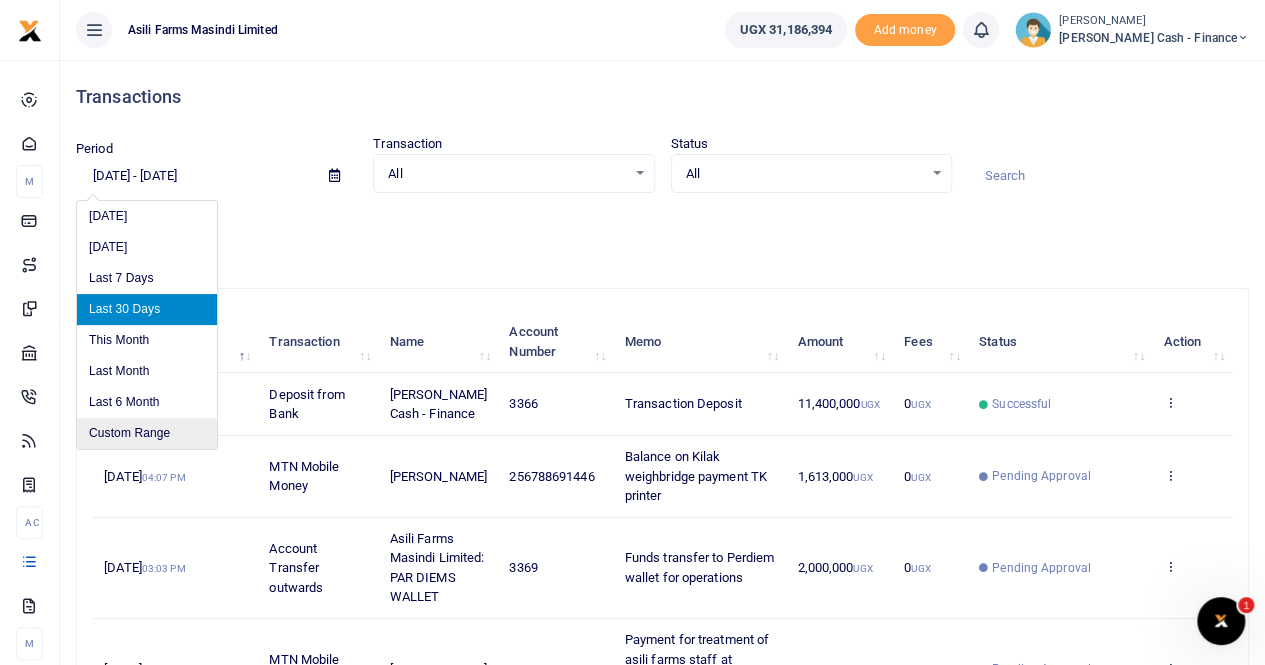 click on "Custom Range" at bounding box center (147, 433) 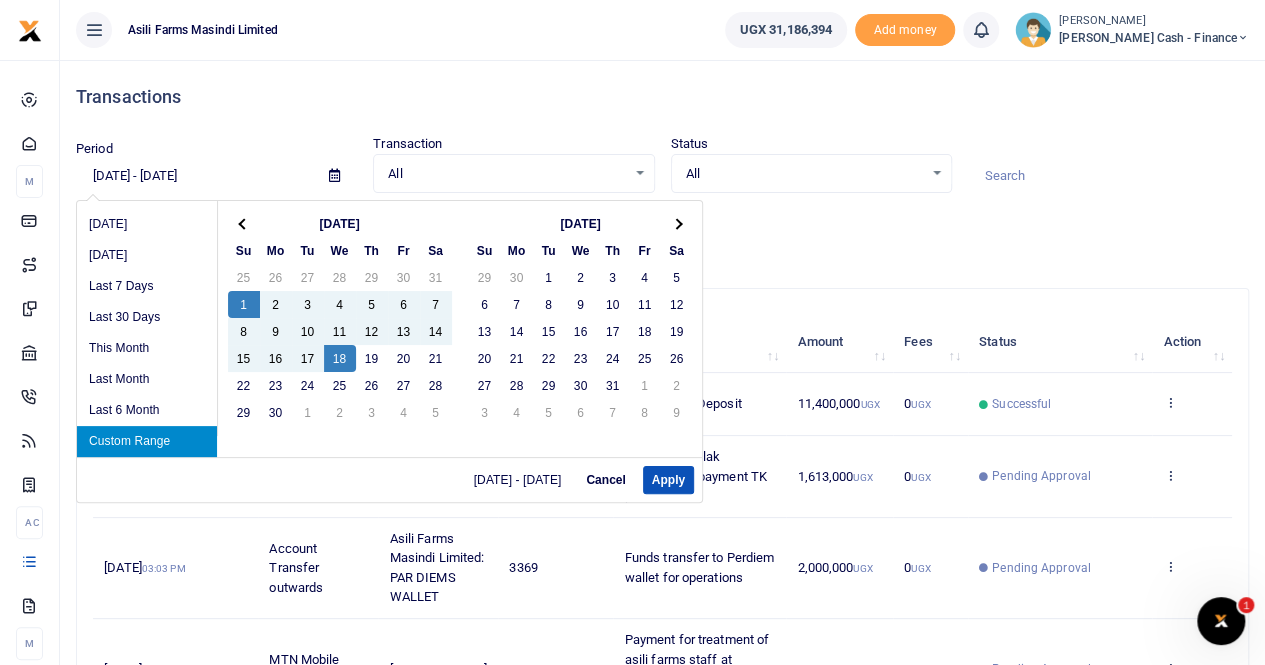 click on "Custom Range" at bounding box center [147, 441] 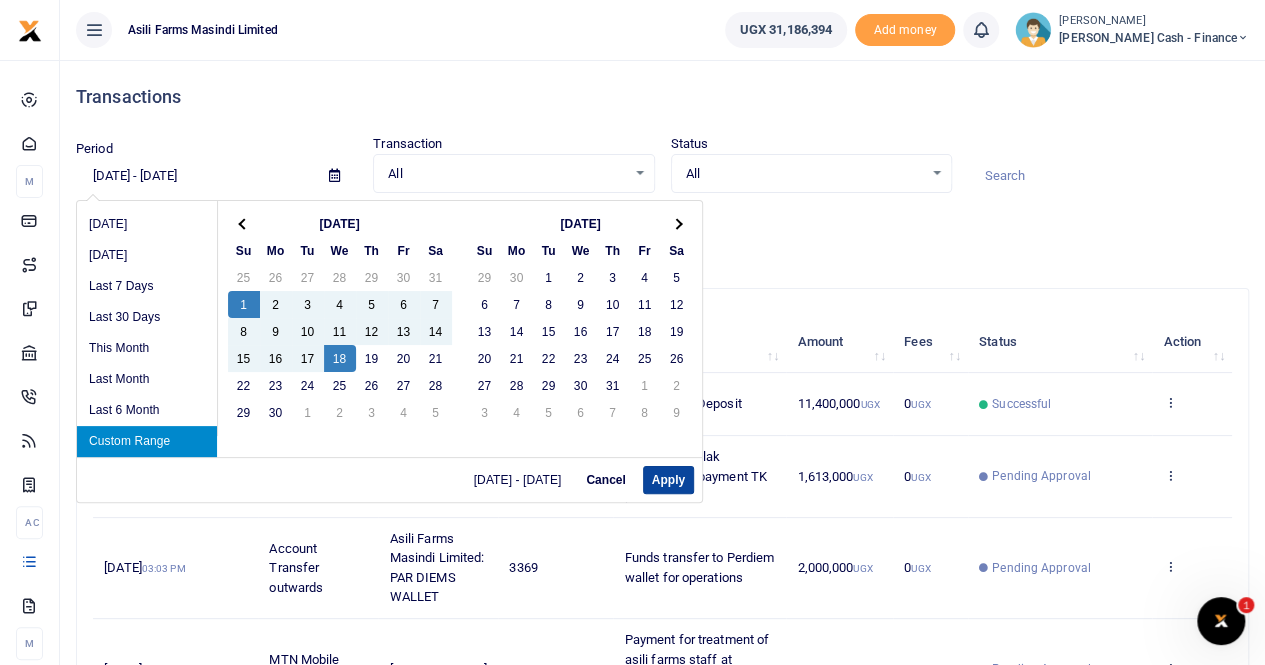click on "Apply" at bounding box center (668, 480) 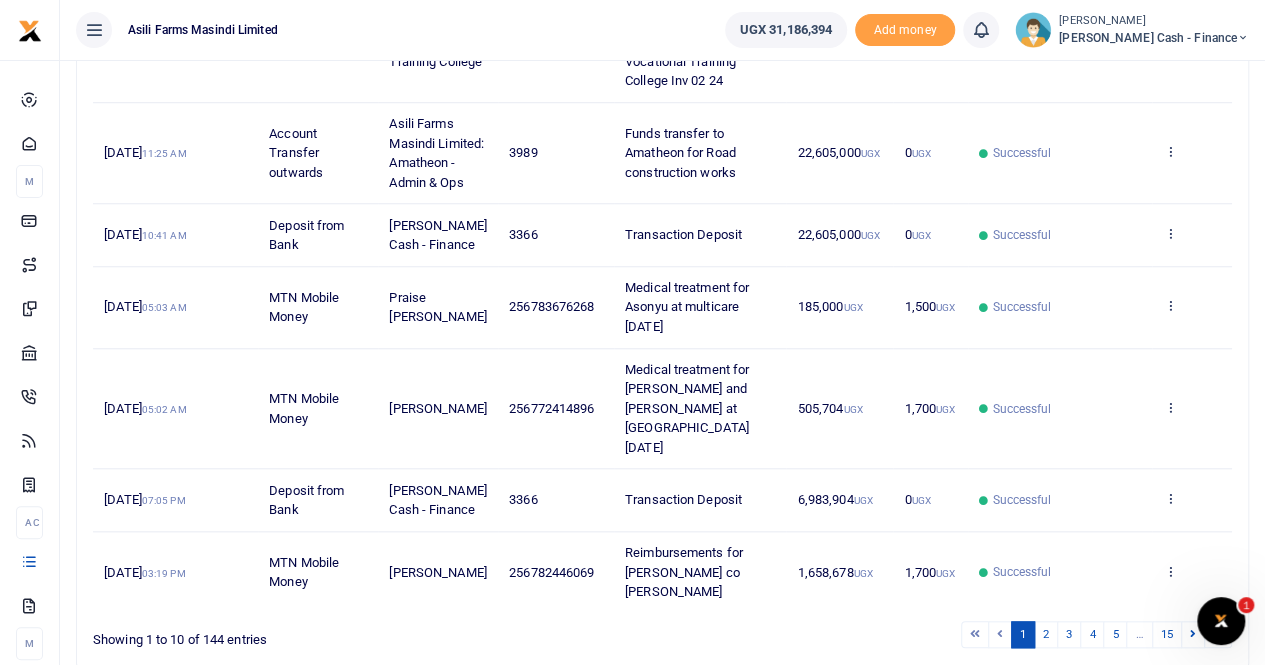 scroll, scrollTop: 775, scrollLeft: 0, axis: vertical 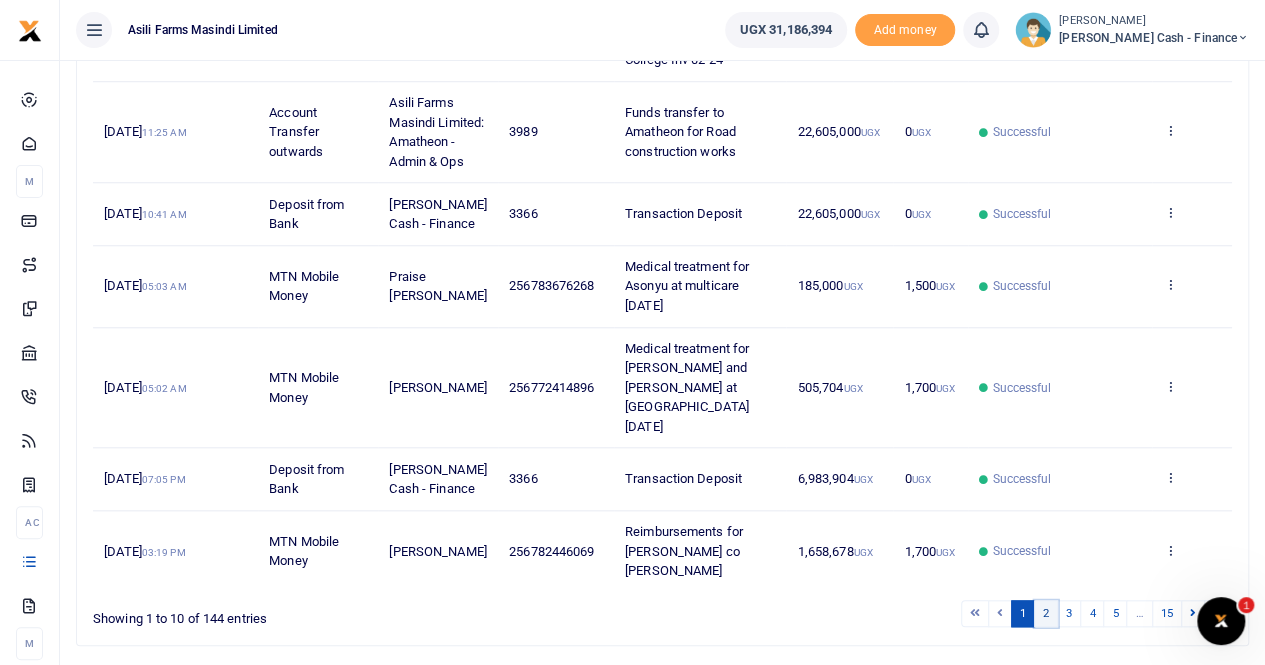 click on "2" at bounding box center [1046, 613] 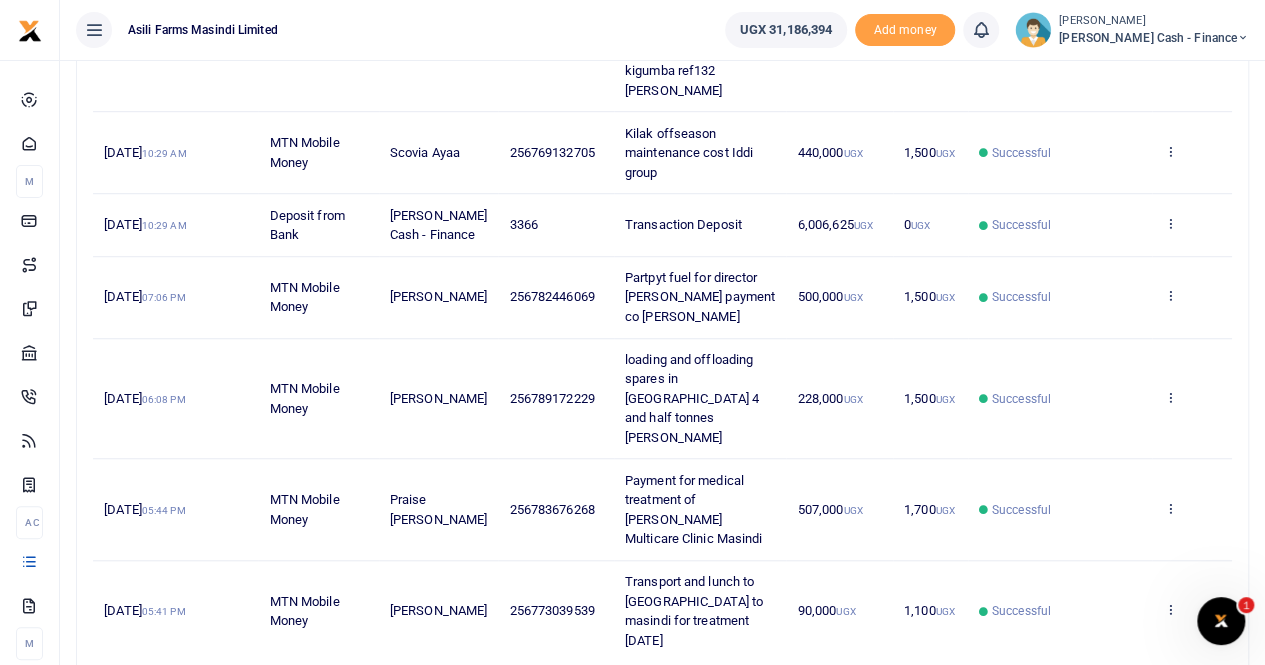 scroll, scrollTop: 638, scrollLeft: 0, axis: vertical 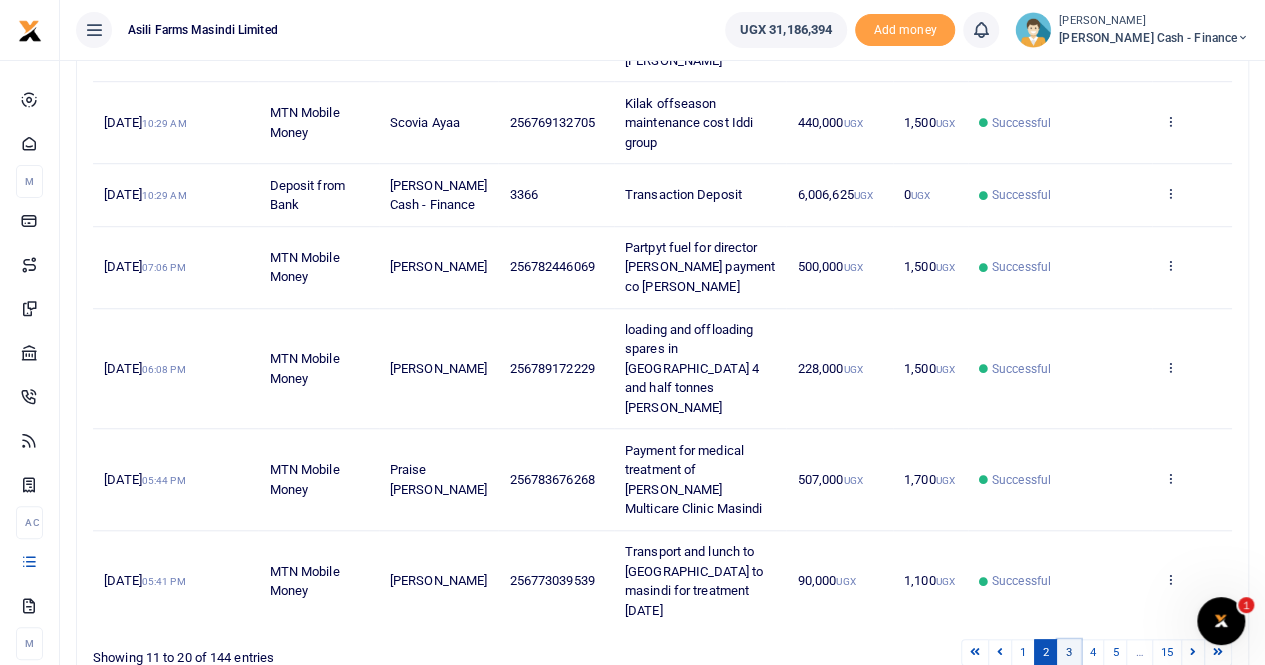 click on "3" at bounding box center [1069, 652] 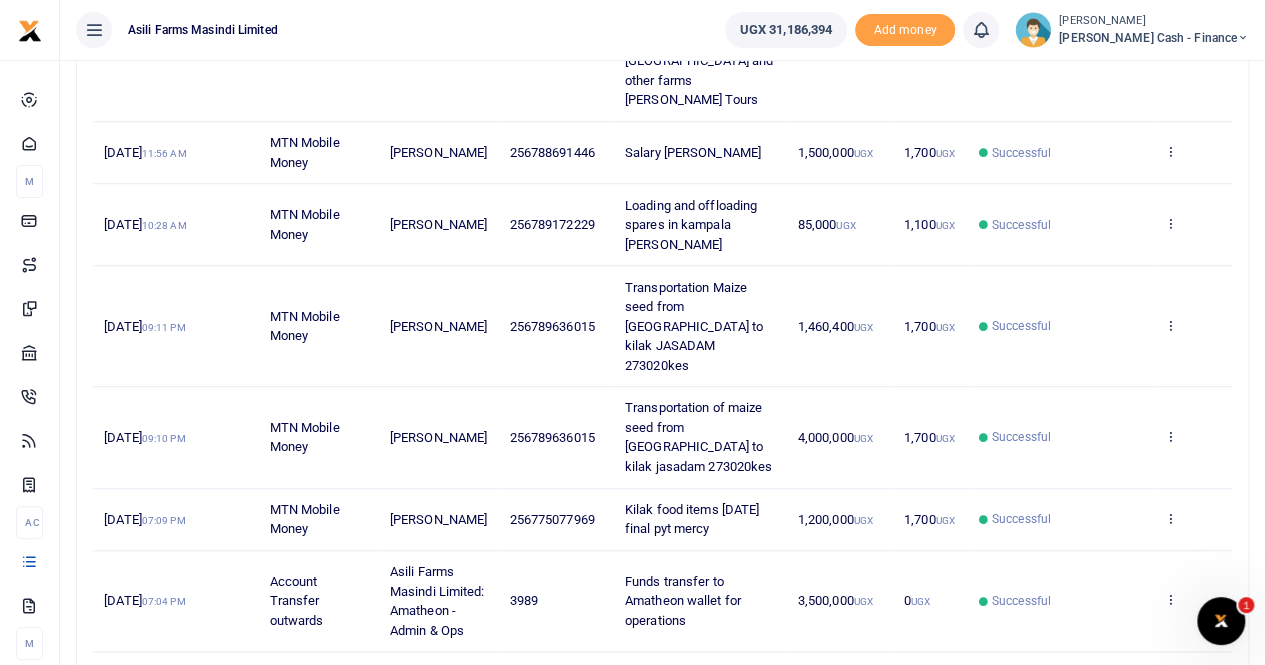 scroll, scrollTop: 753, scrollLeft: 0, axis: vertical 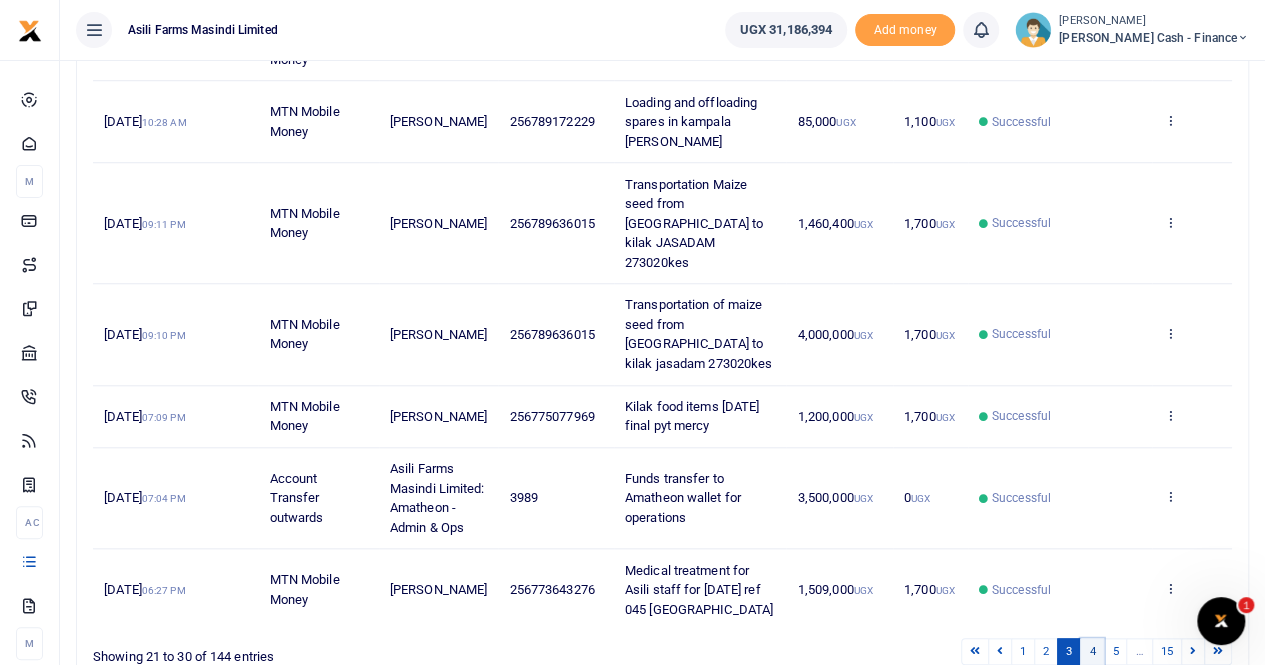 click on "4" at bounding box center [1092, 651] 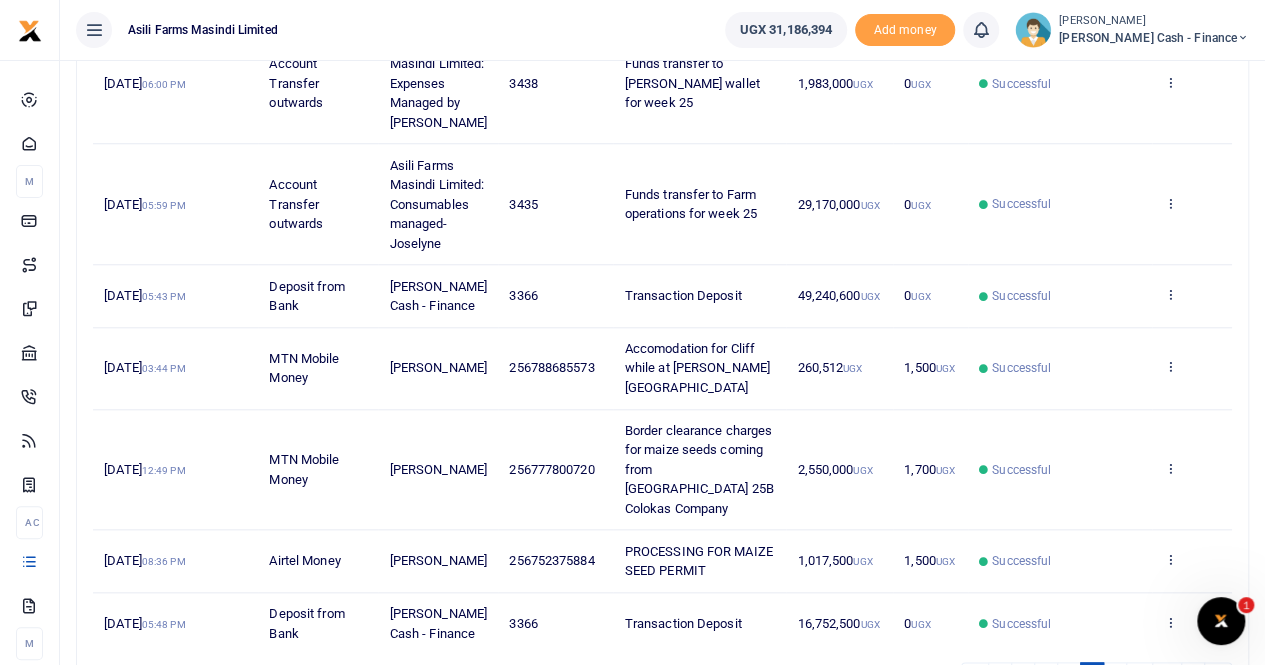 scroll, scrollTop: 814, scrollLeft: 0, axis: vertical 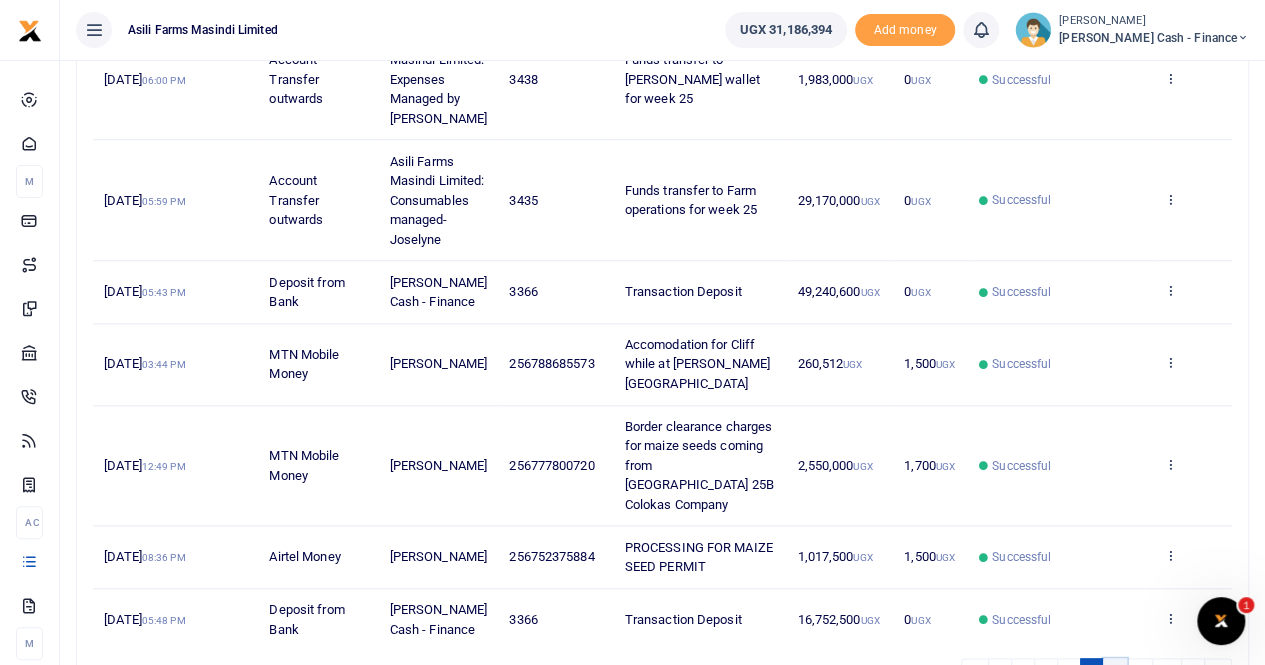 click on "5" at bounding box center (1115, 671) 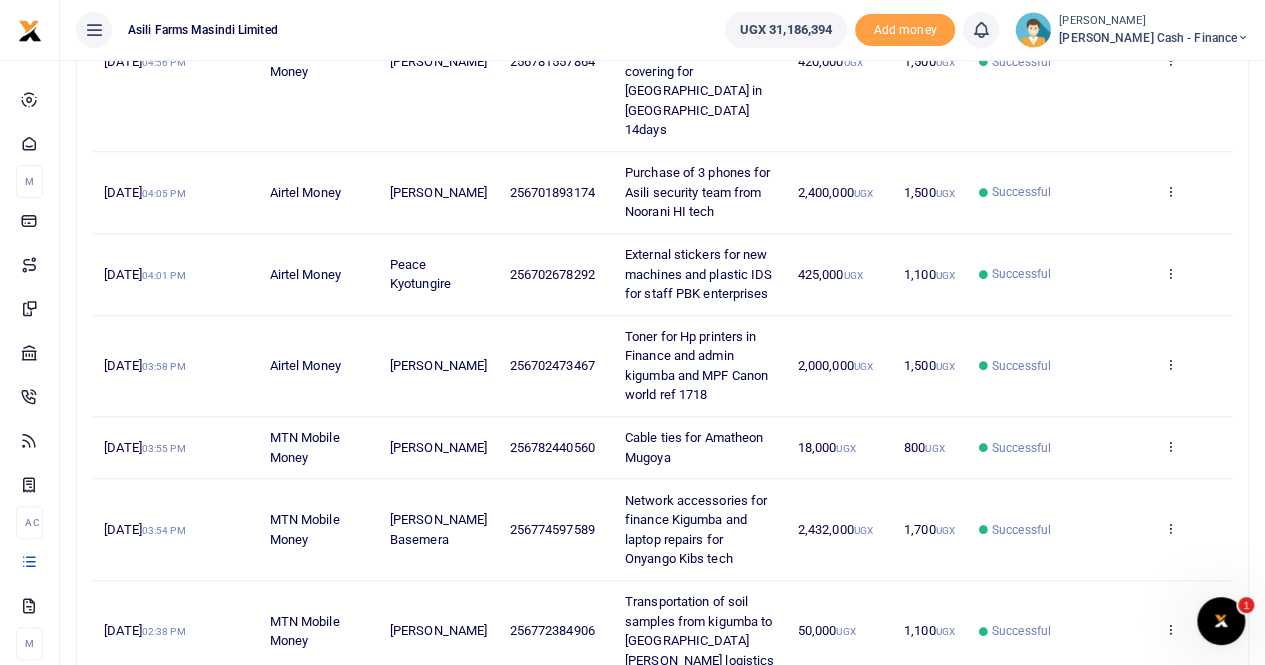 scroll, scrollTop: 794, scrollLeft: 0, axis: vertical 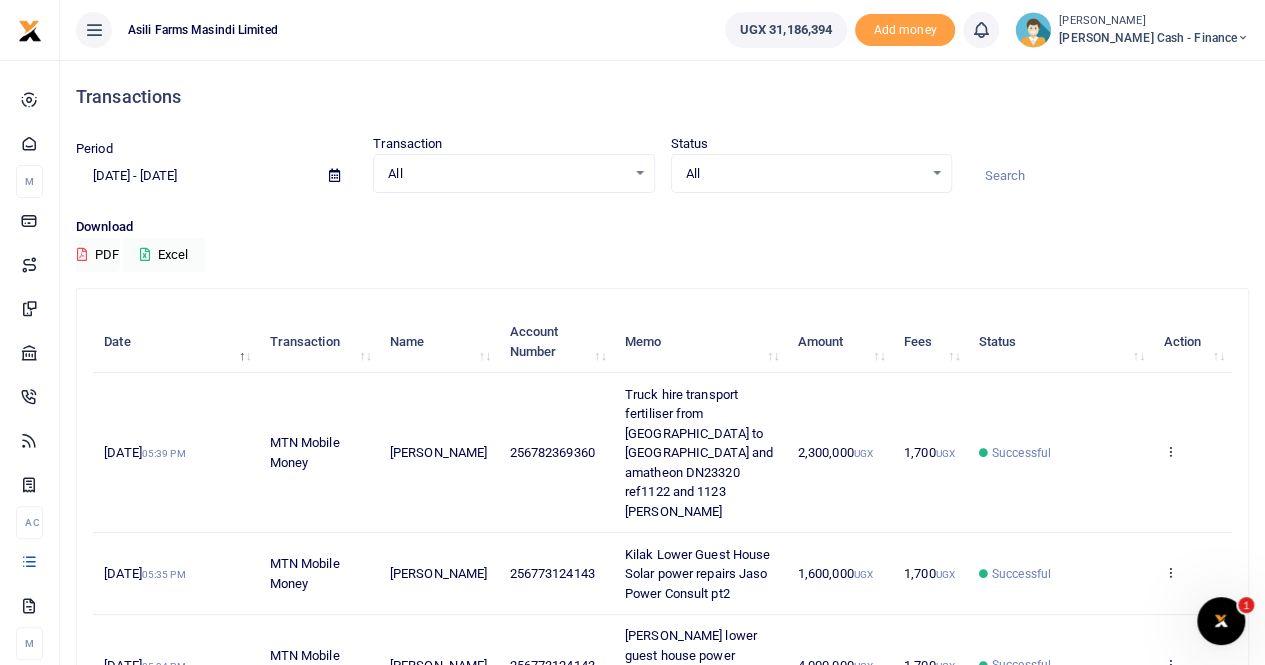 click at bounding box center [334, 175] 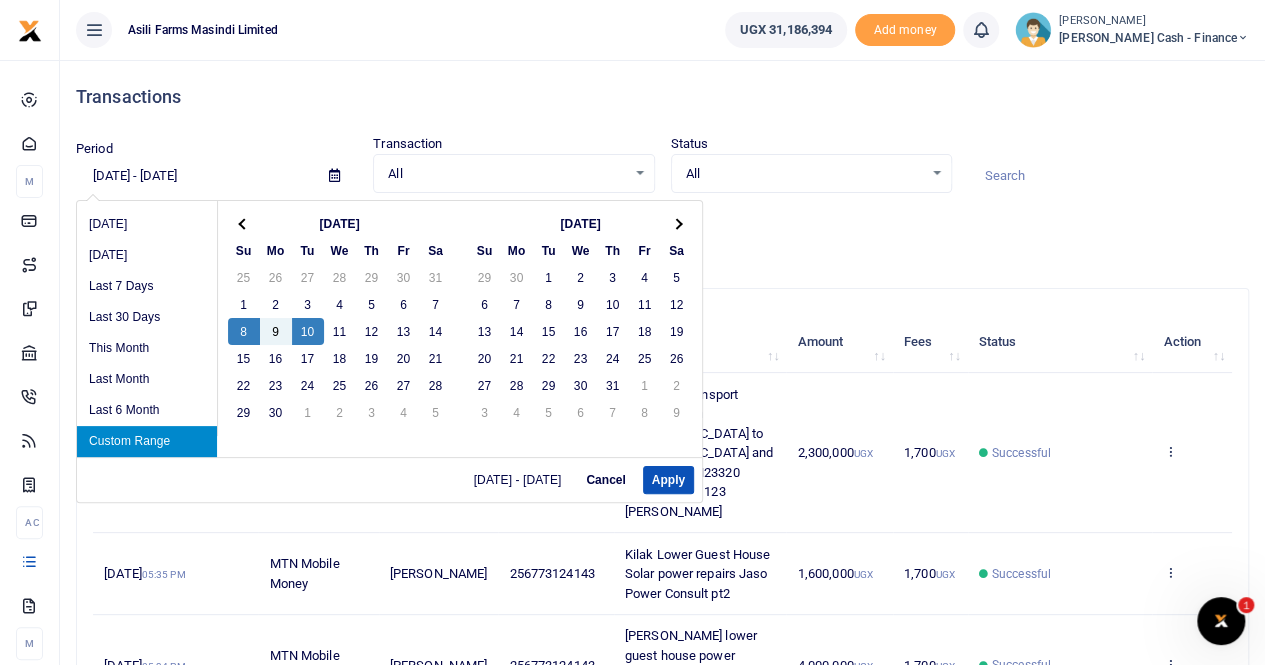 click on "Custom Range" at bounding box center [147, 441] 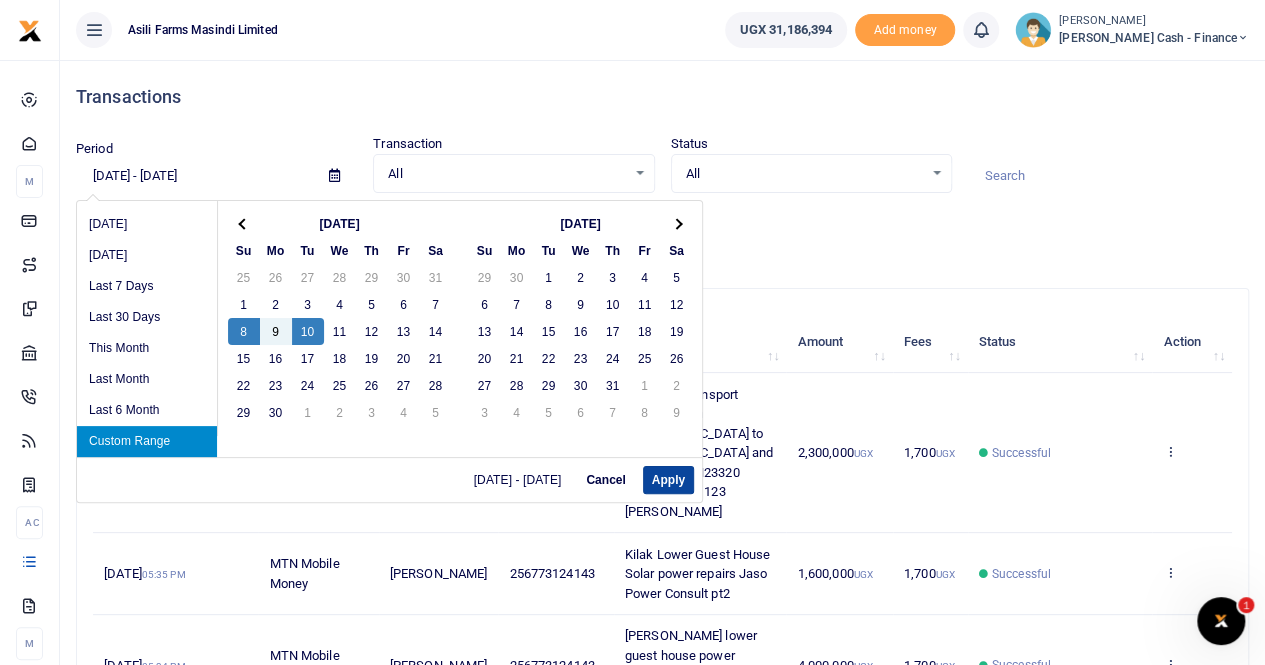 click on "Apply" at bounding box center [668, 480] 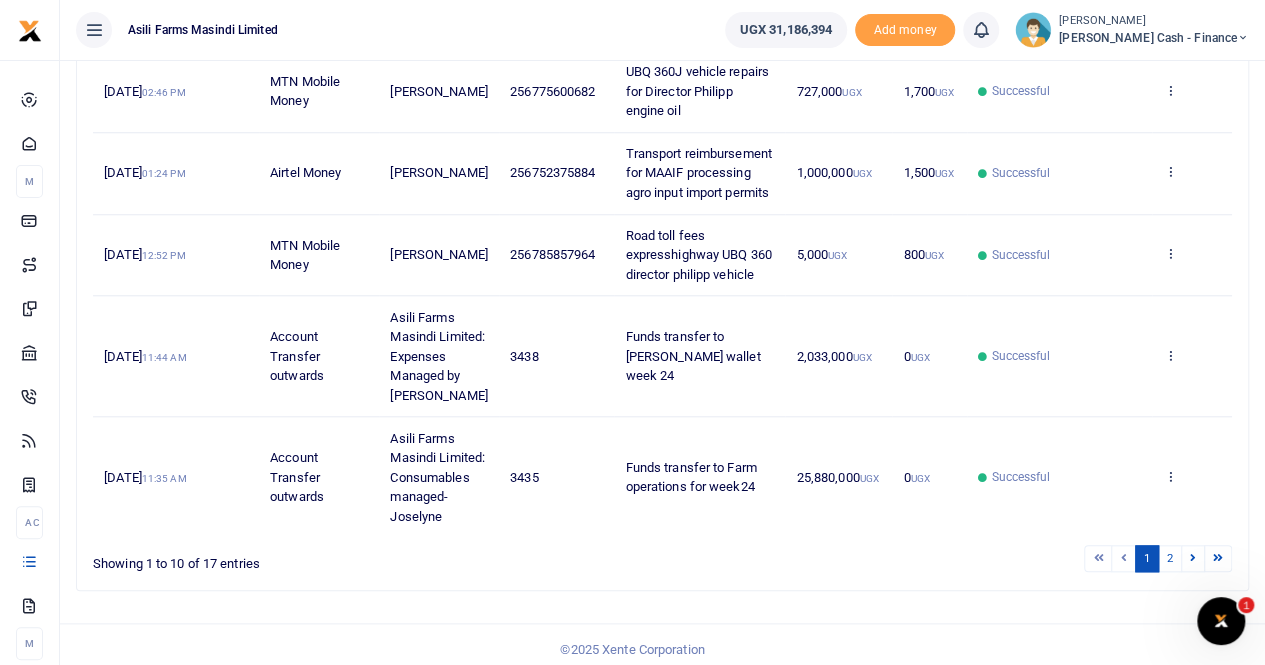 scroll, scrollTop: 814, scrollLeft: 0, axis: vertical 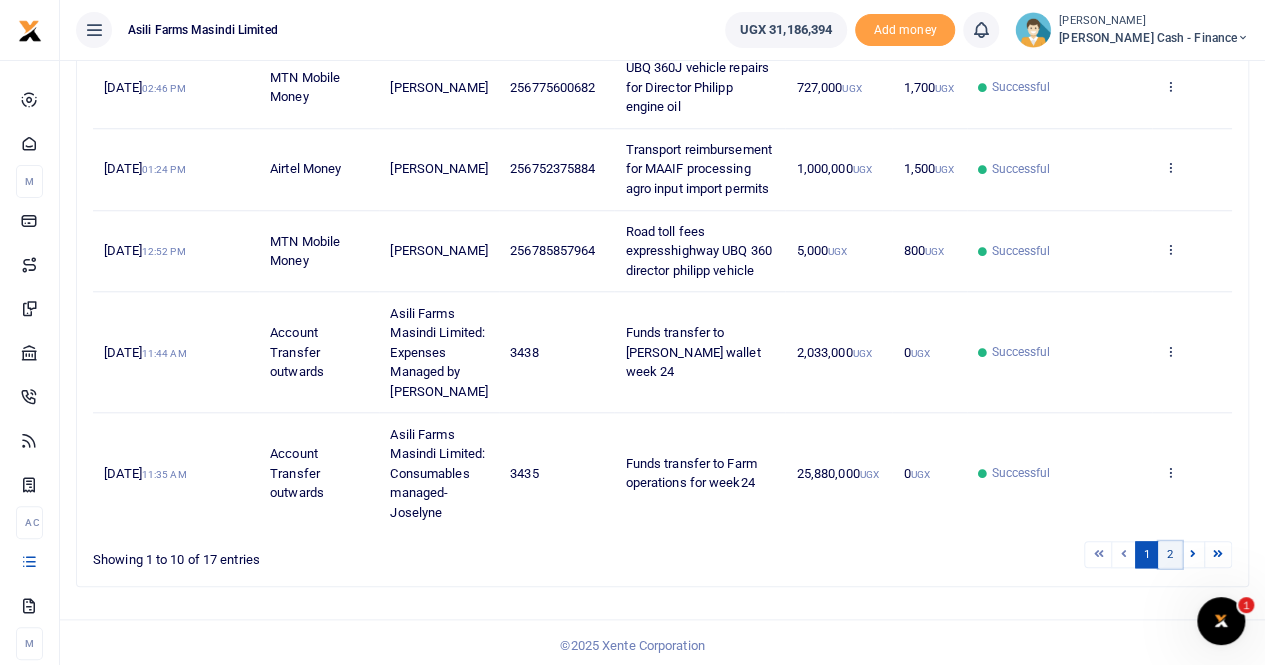 click on "2" at bounding box center [1170, 554] 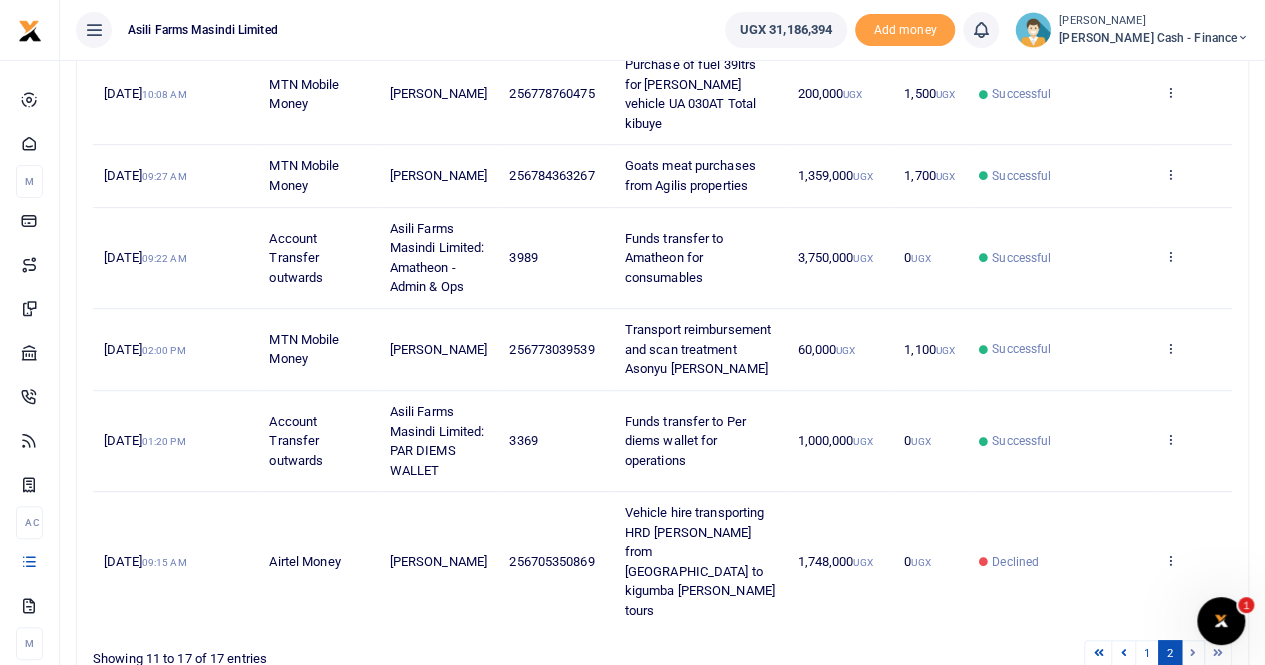 scroll, scrollTop: 452, scrollLeft: 0, axis: vertical 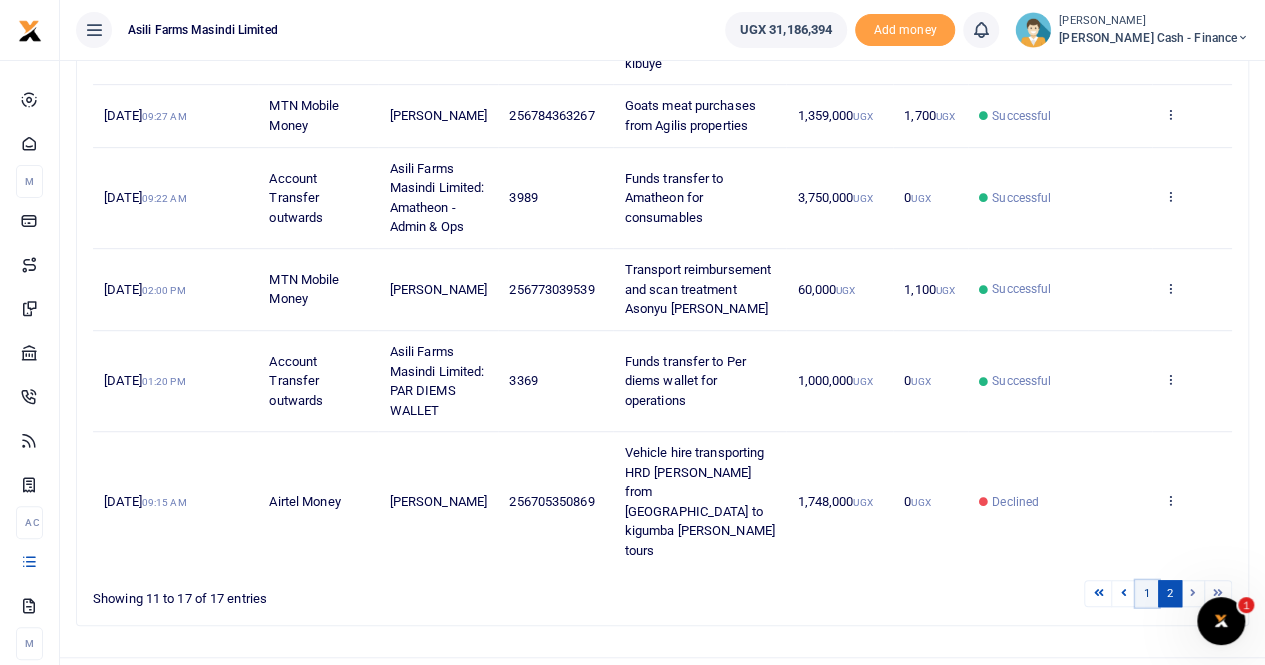 click on "1" at bounding box center (1147, 593) 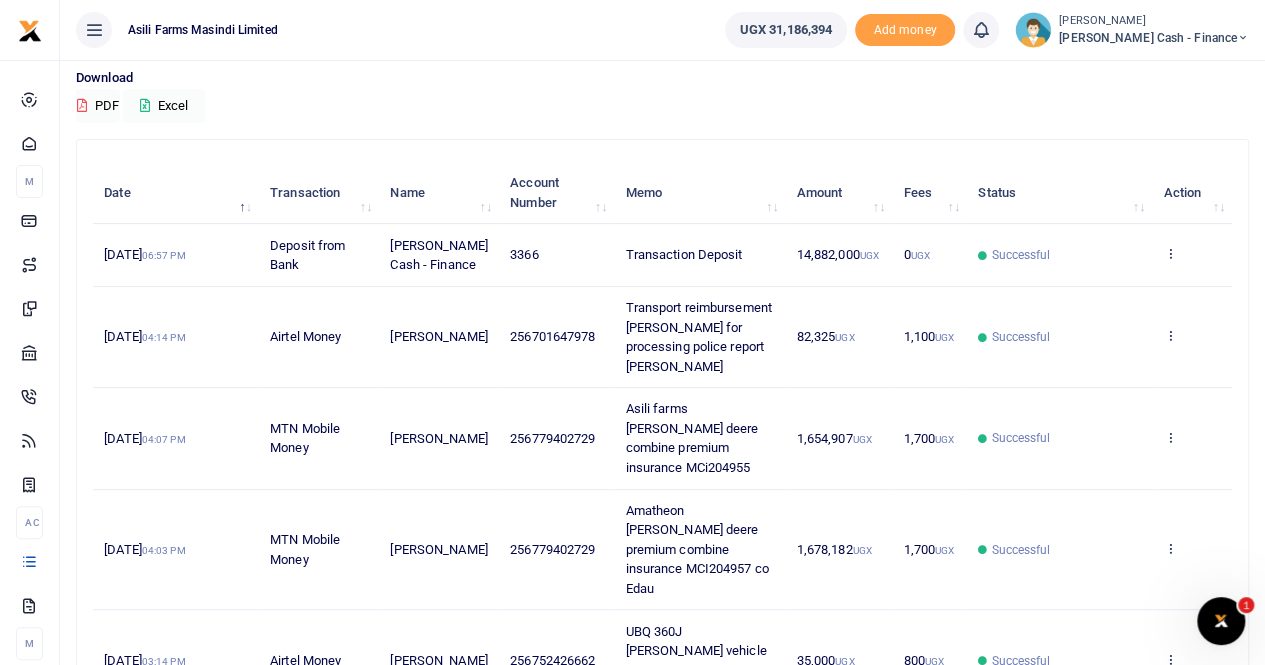 scroll, scrollTop: 14, scrollLeft: 0, axis: vertical 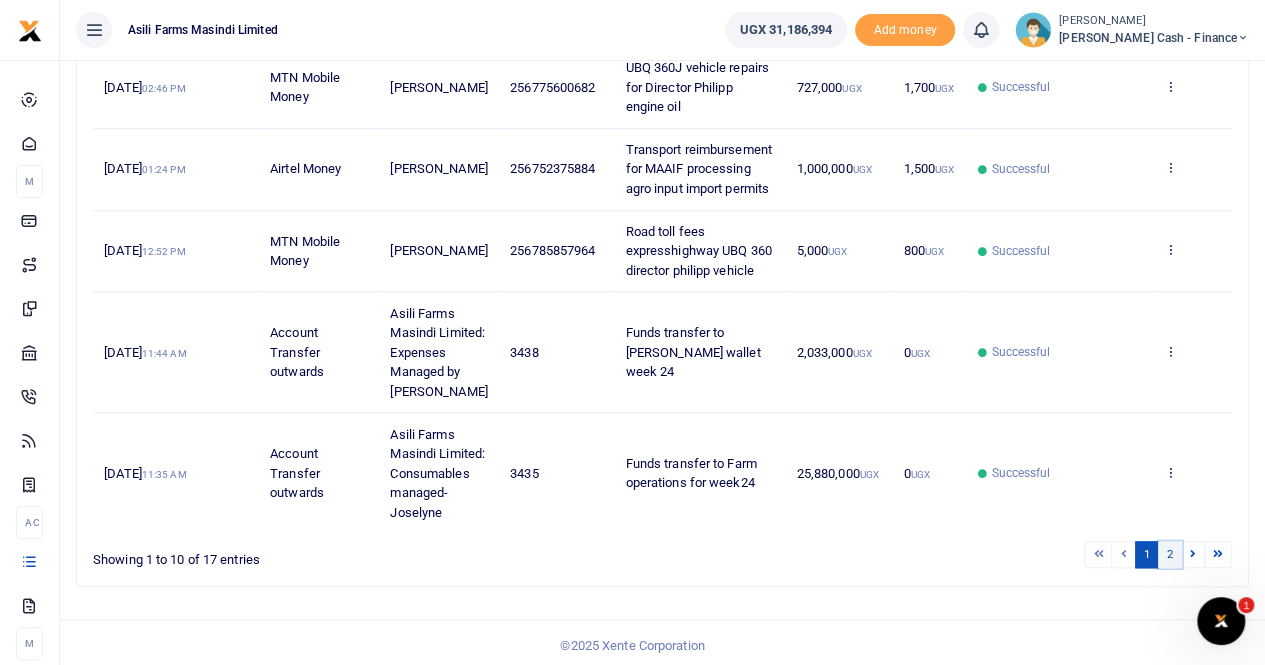 click on "2" at bounding box center (1170, 554) 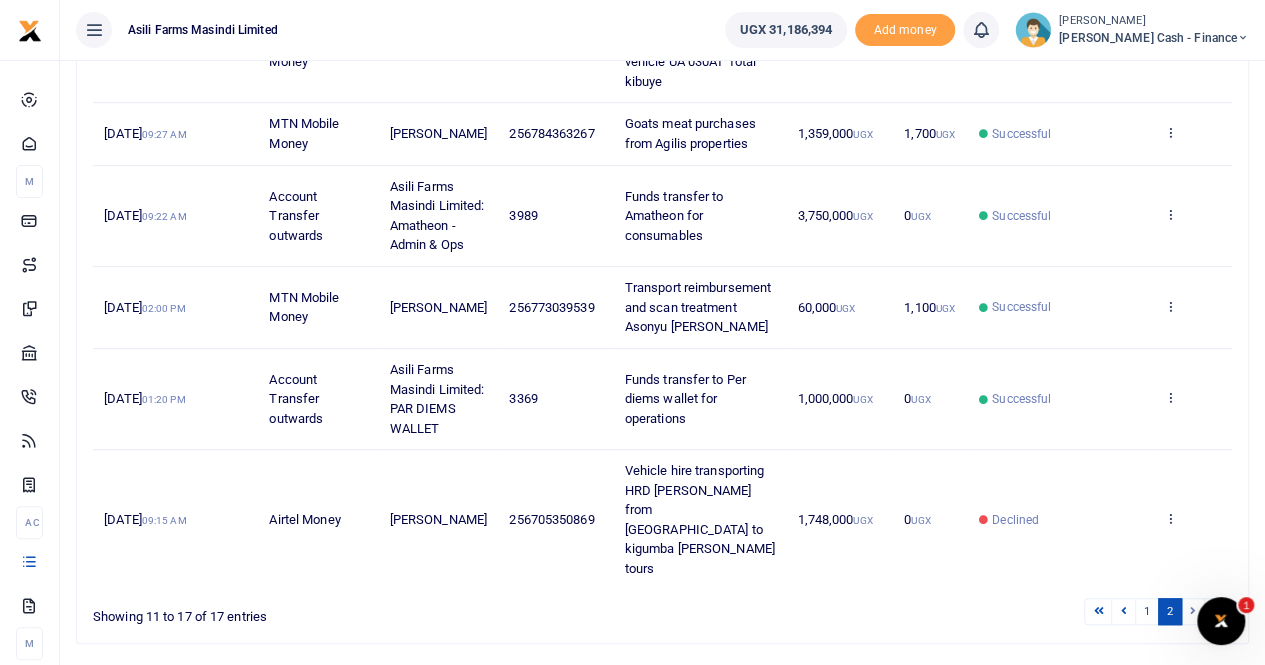 scroll, scrollTop: 452, scrollLeft: 0, axis: vertical 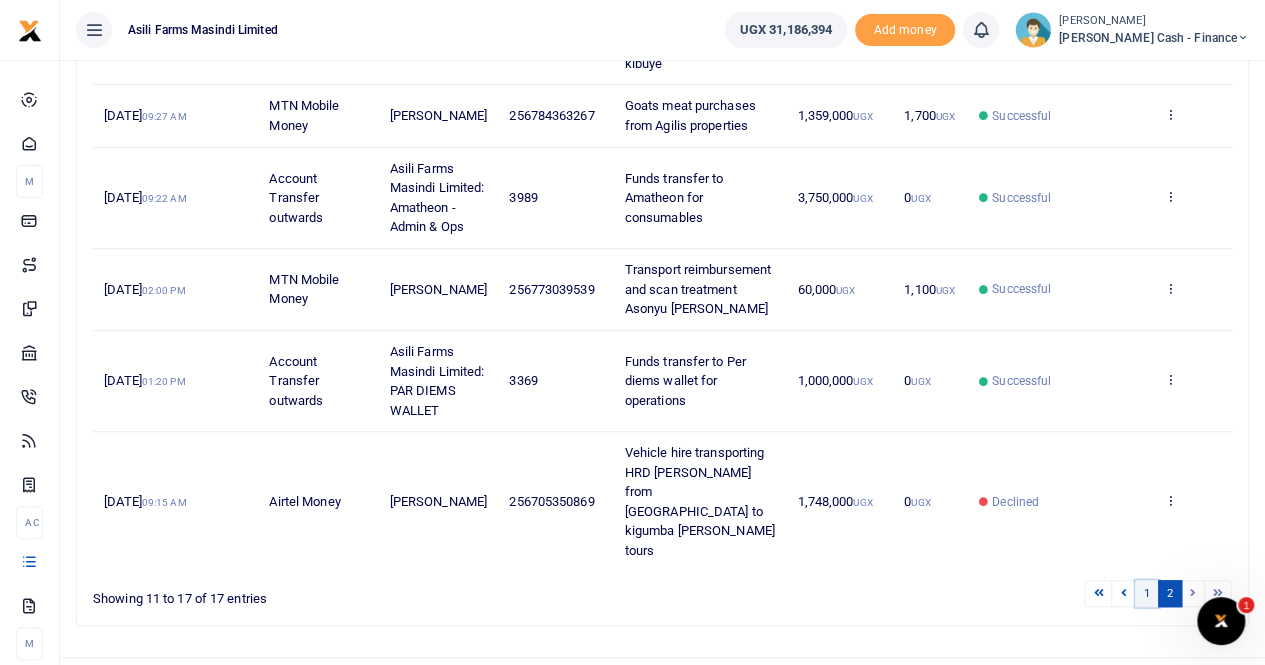 click on "1" at bounding box center [1147, 593] 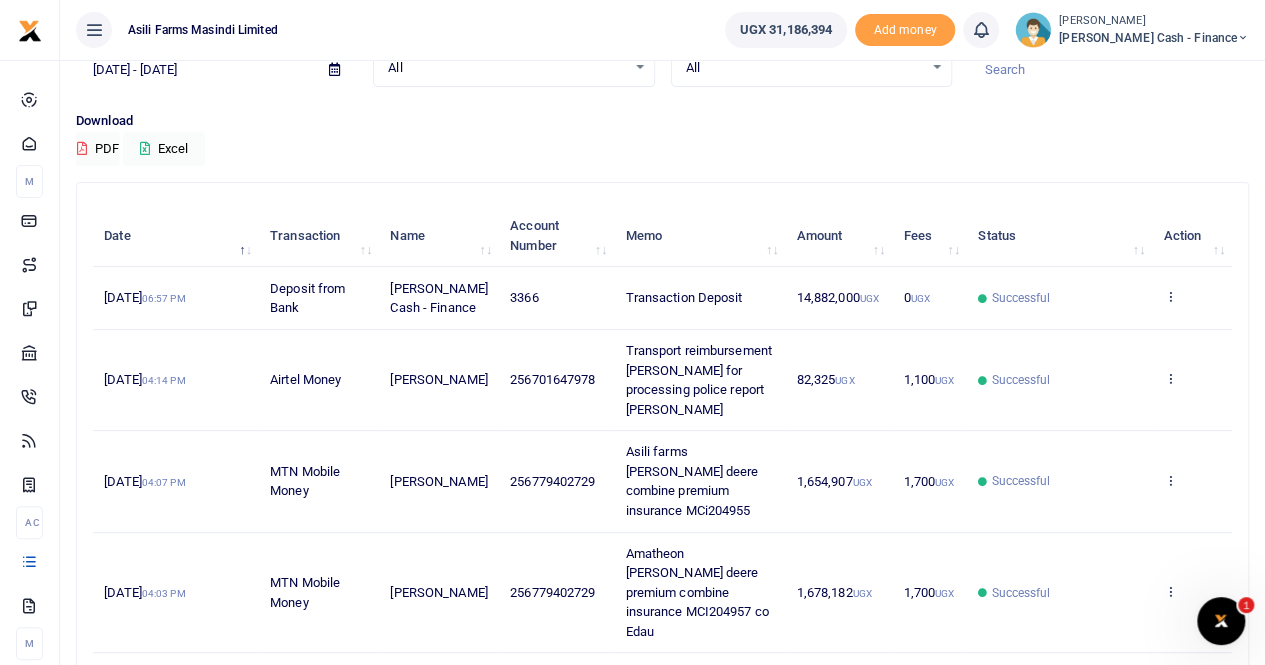 scroll, scrollTop: 0, scrollLeft: 0, axis: both 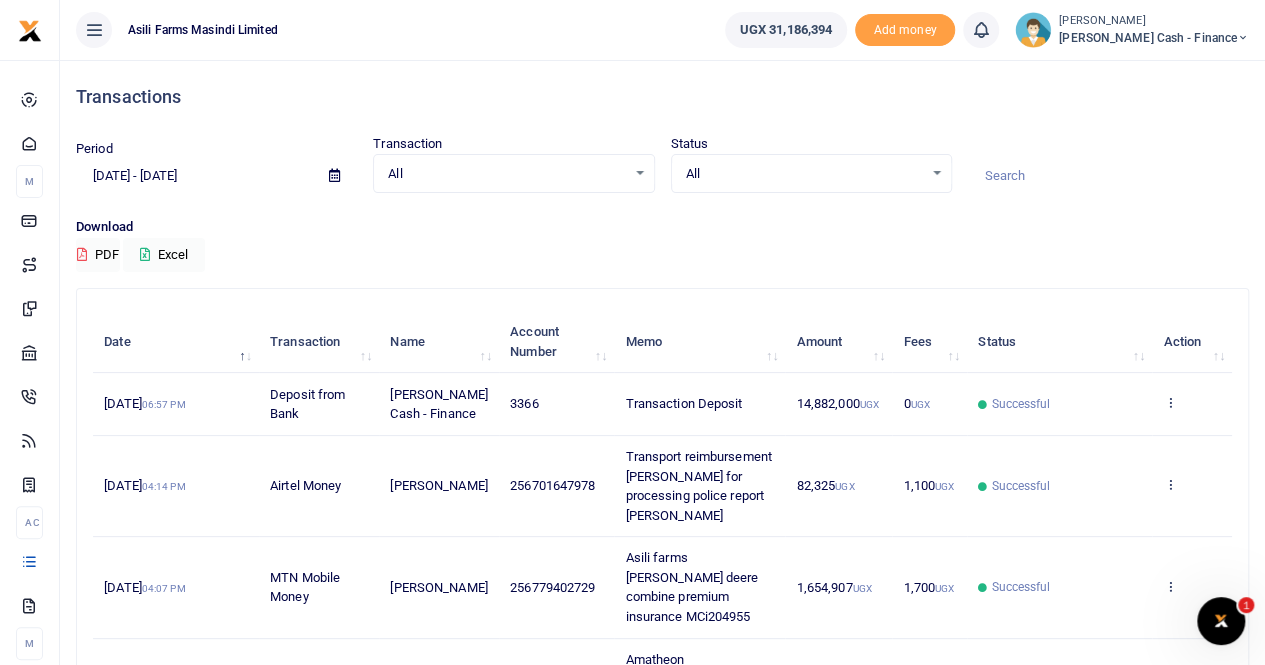 click at bounding box center (334, 175) 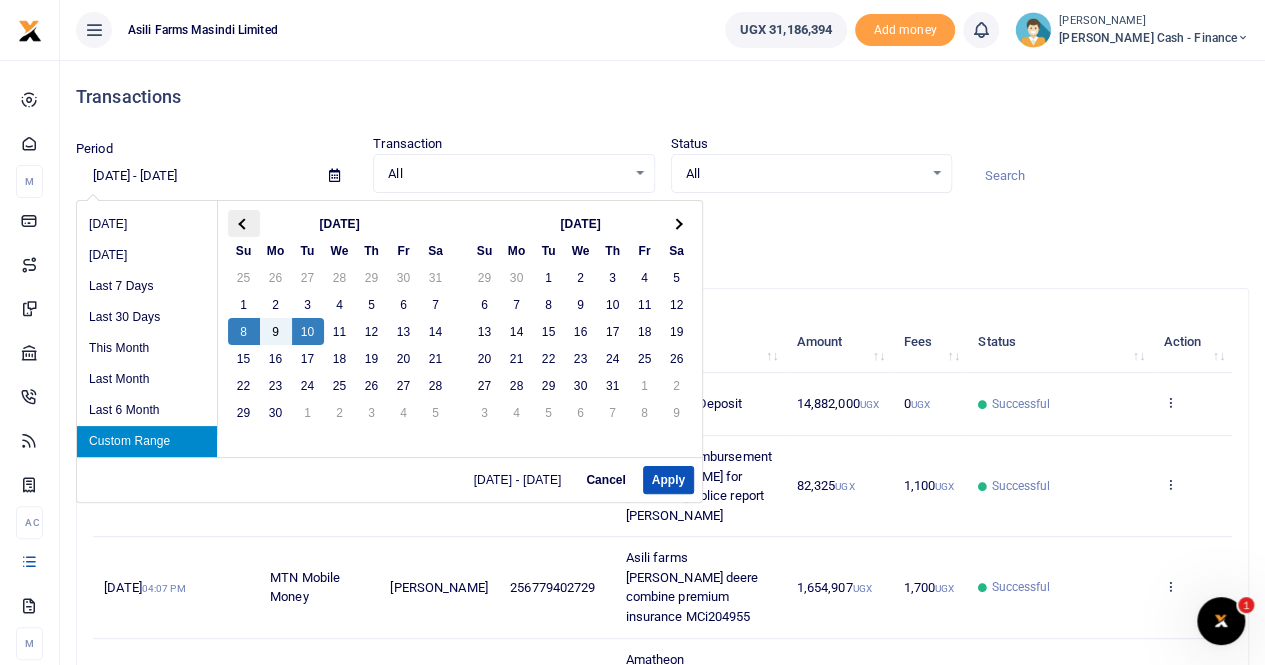 click at bounding box center [243, 223] 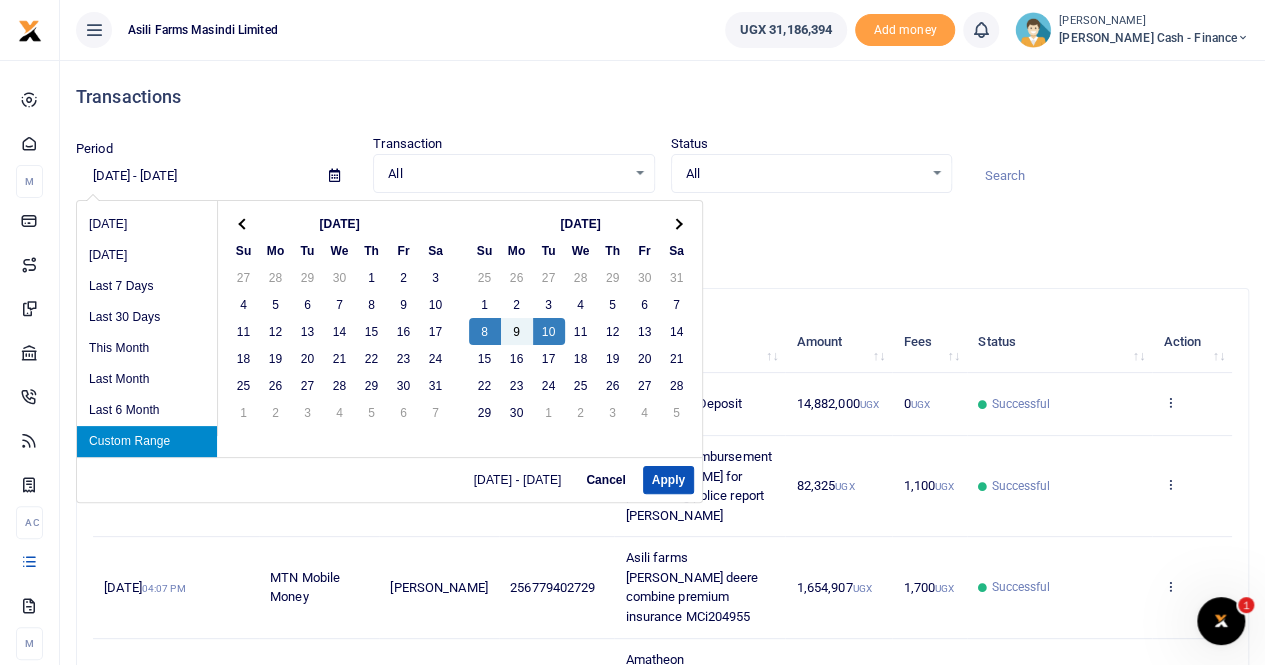 click at bounding box center [243, 223] 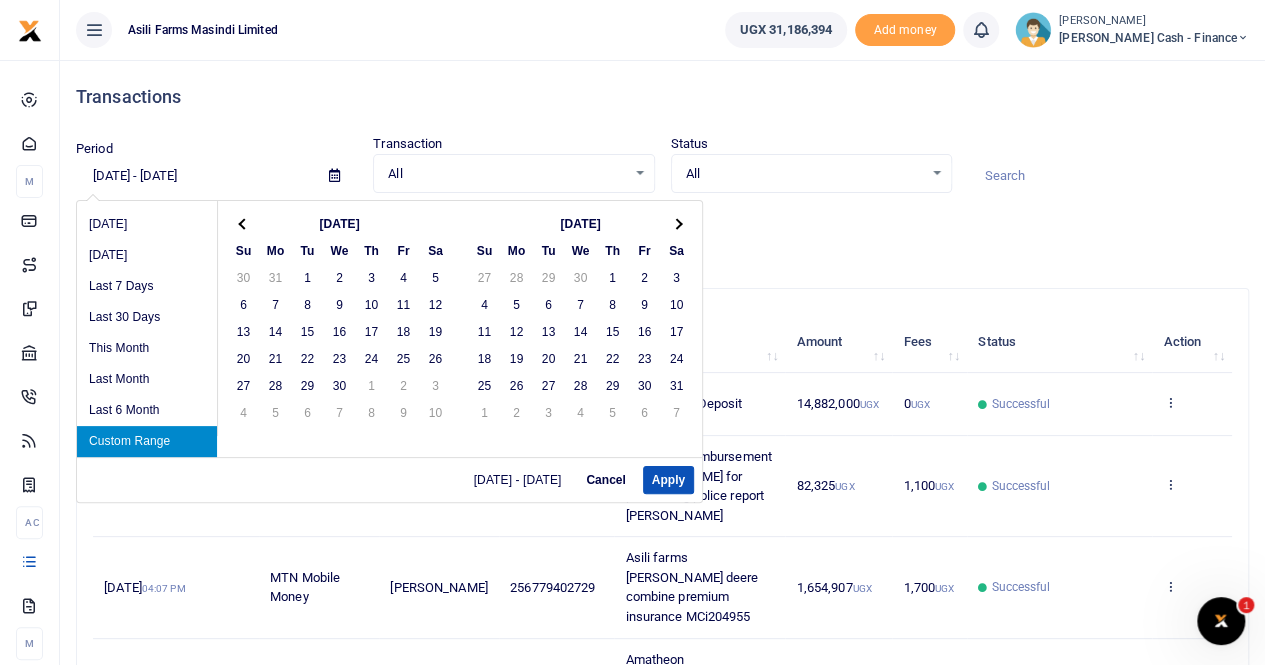 click at bounding box center [243, 223] 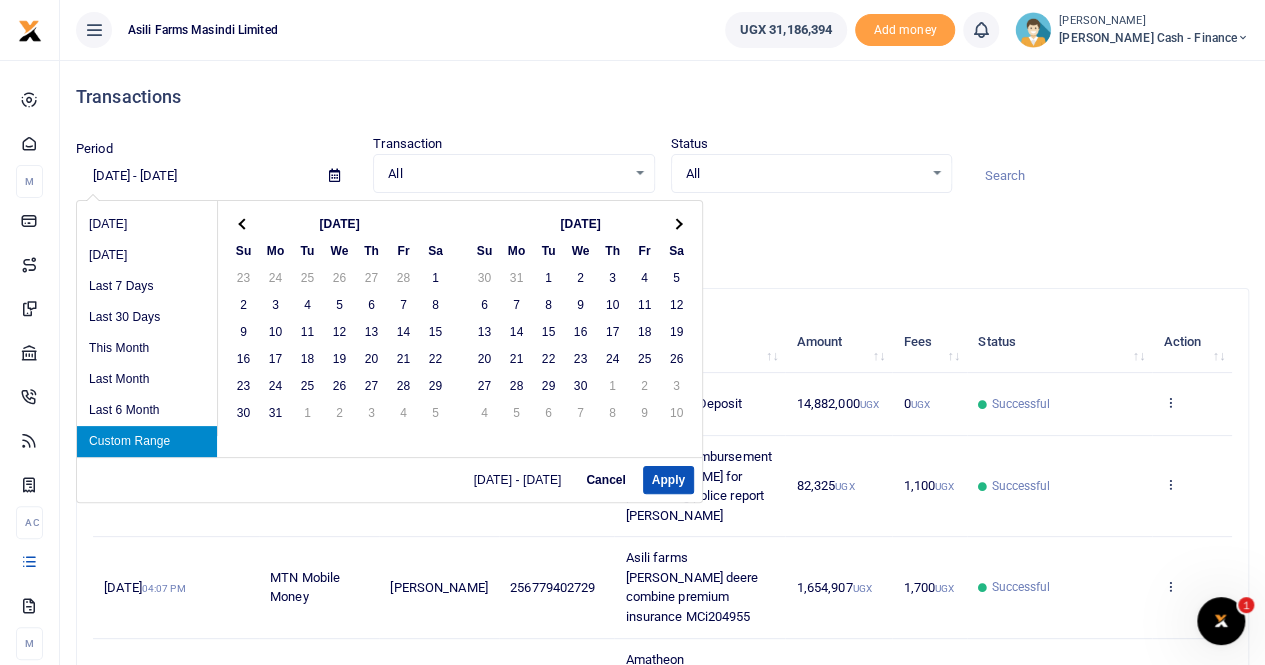 click at bounding box center (243, 223) 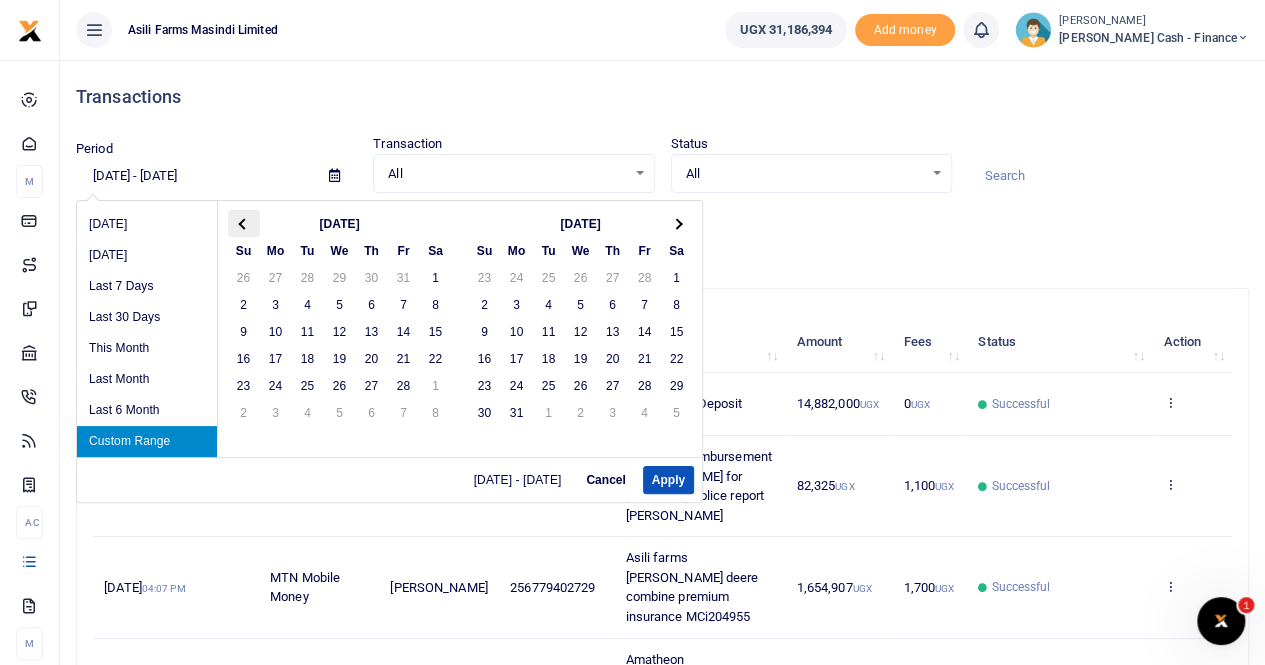 click at bounding box center (243, 223) 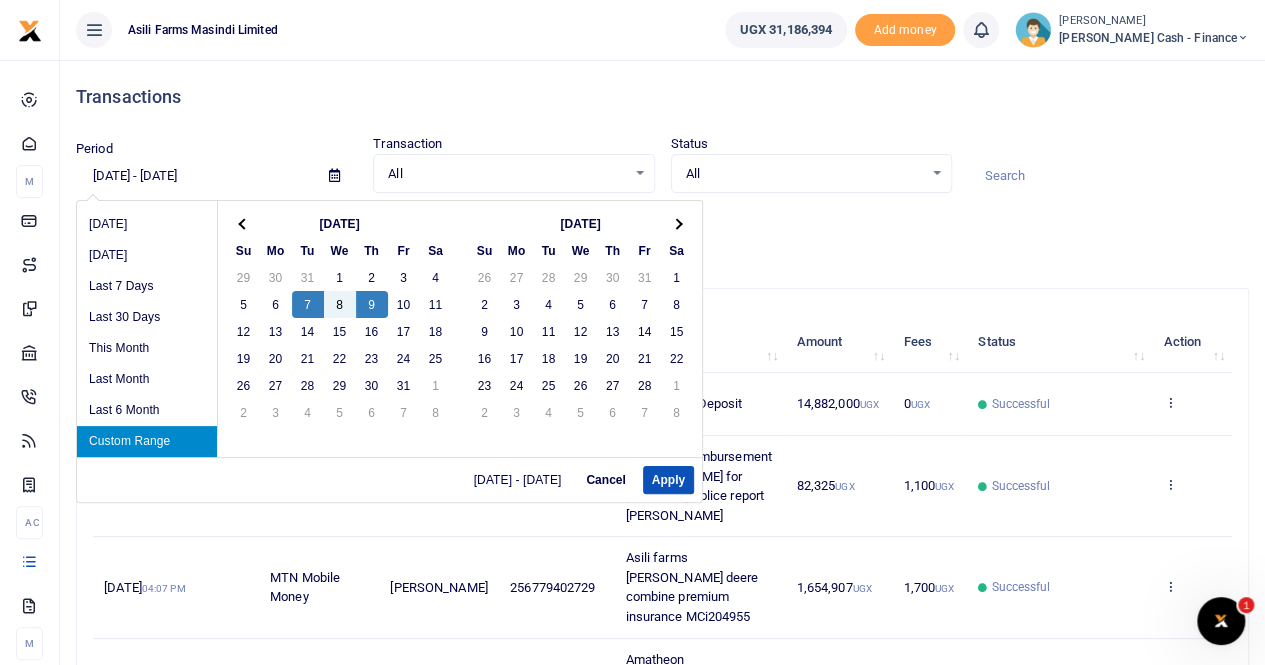 click on "Custom Range" at bounding box center [147, 441] 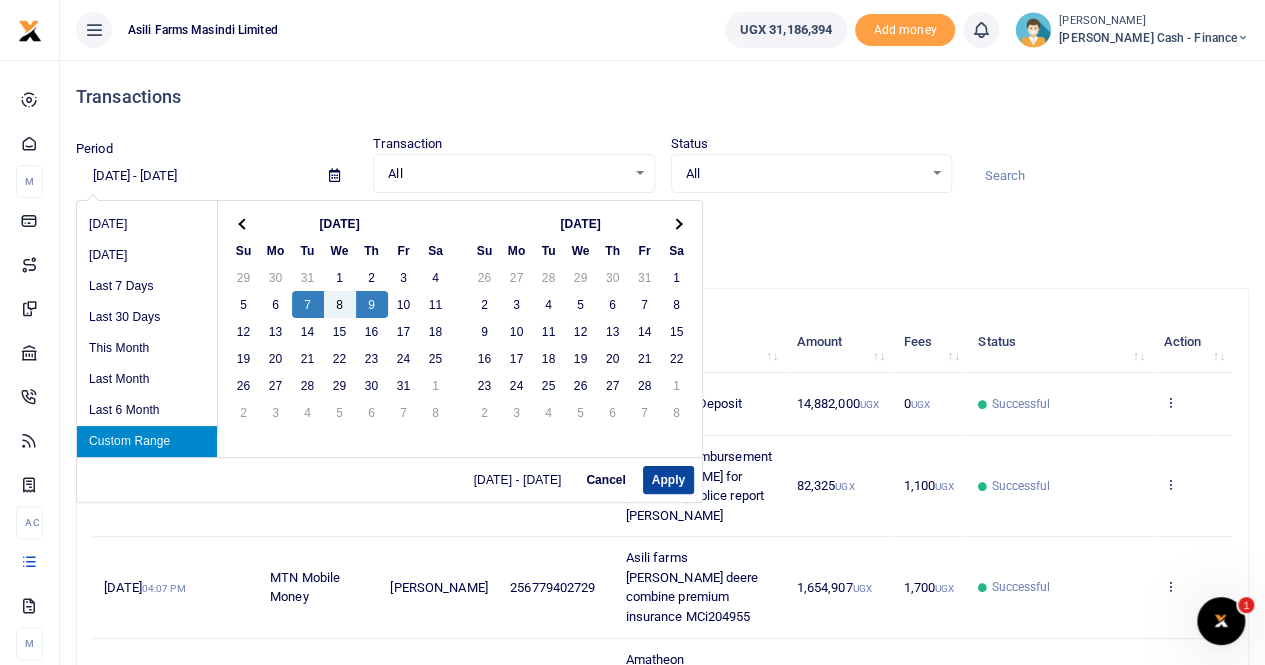 click on "Apply" at bounding box center [668, 480] 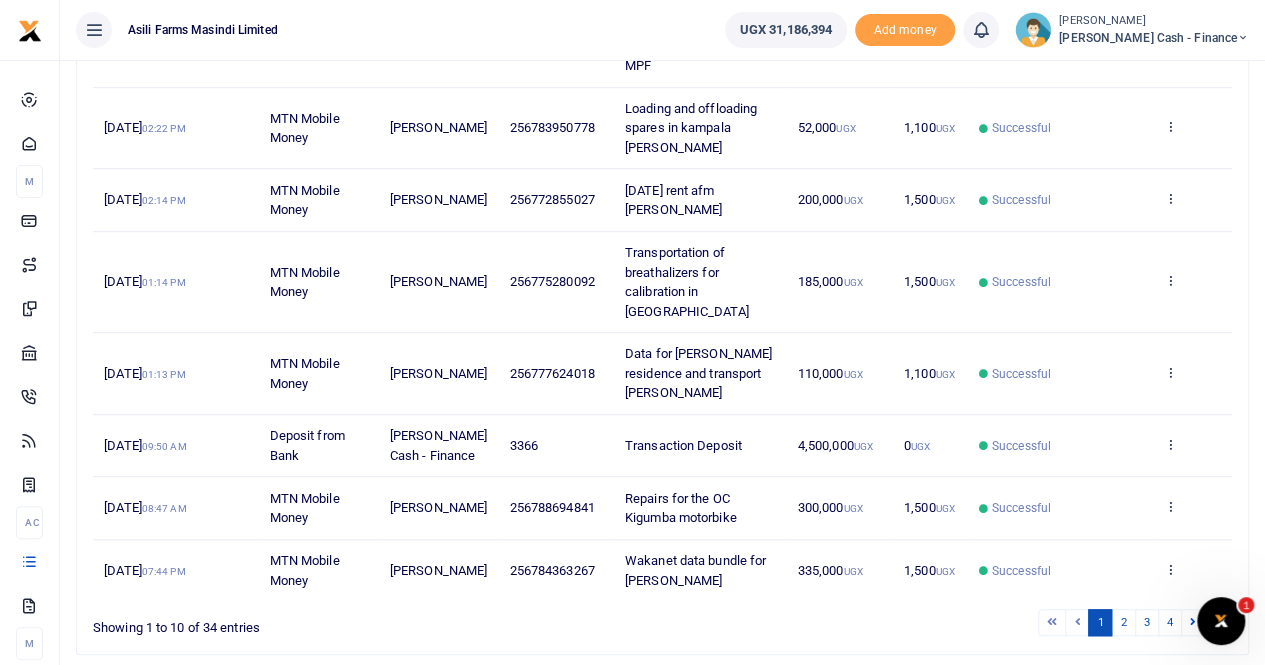 scroll, scrollTop: 580, scrollLeft: 0, axis: vertical 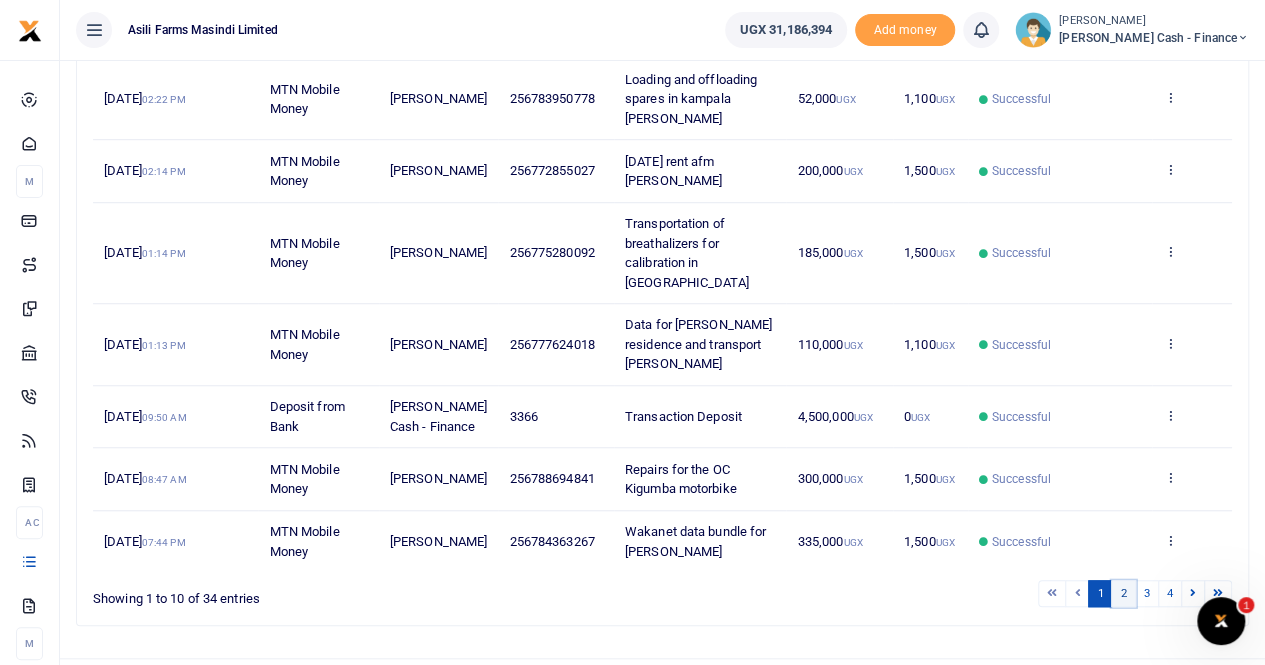 click on "2" at bounding box center (1123, 593) 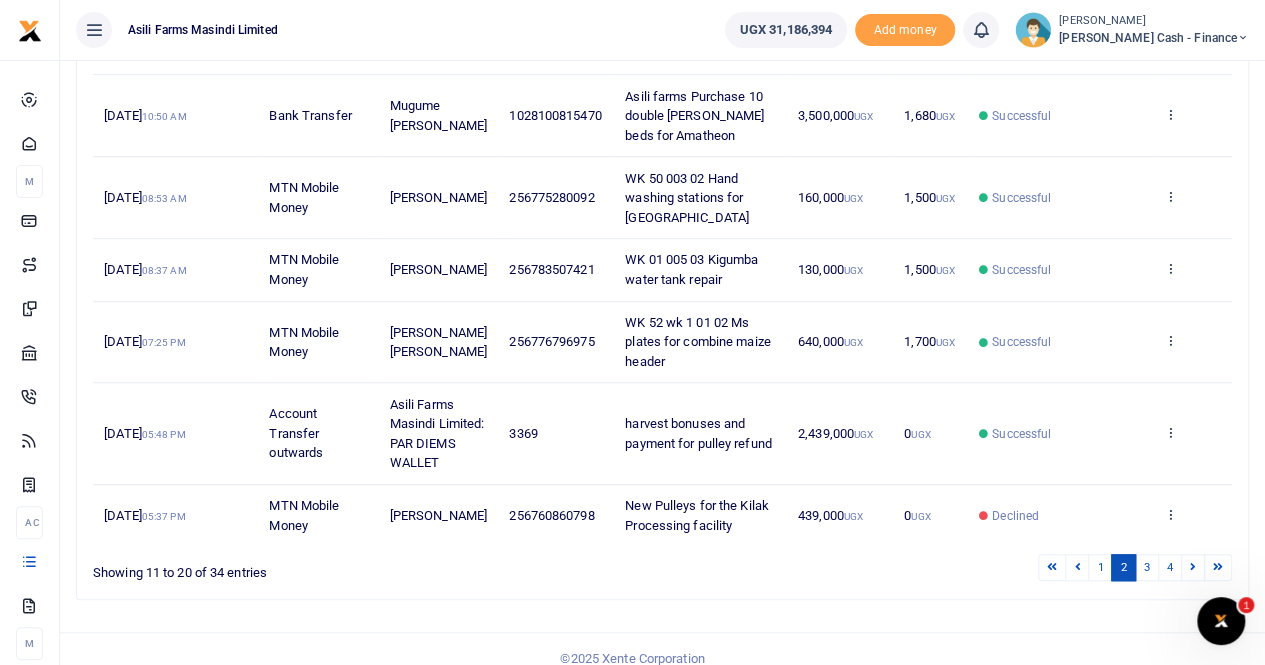 scroll, scrollTop: 619, scrollLeft: 0, axis: vertical 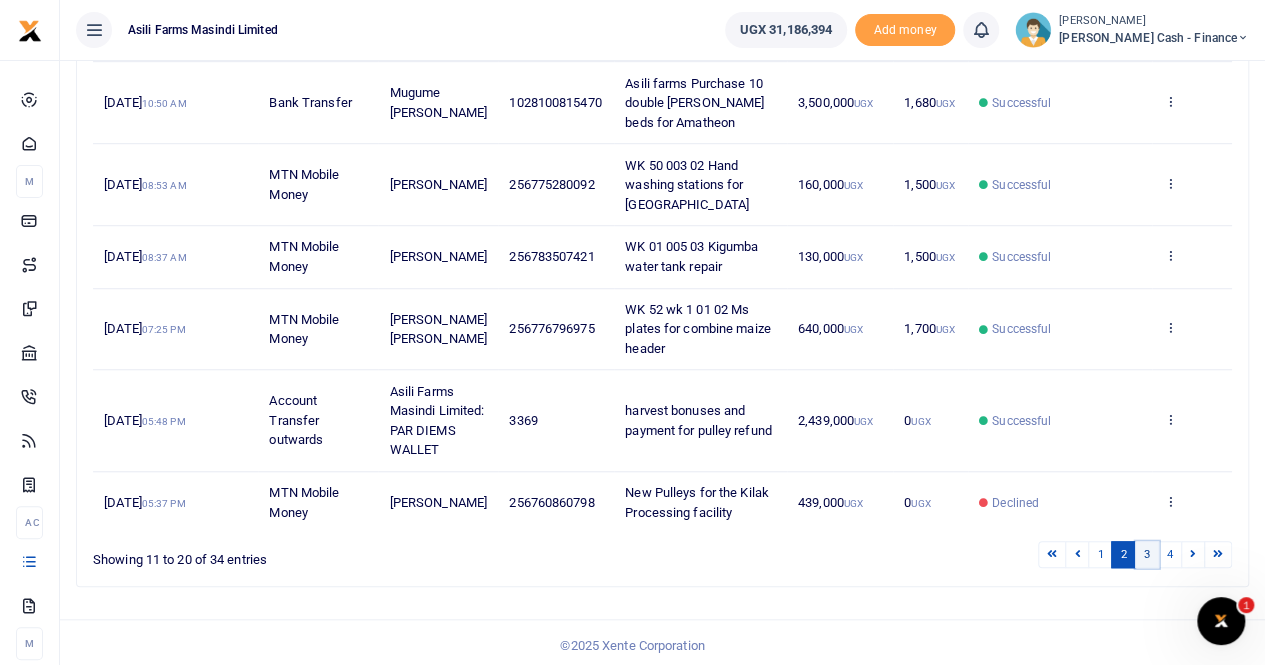 click on "3" at bounding box center (1147, 554) 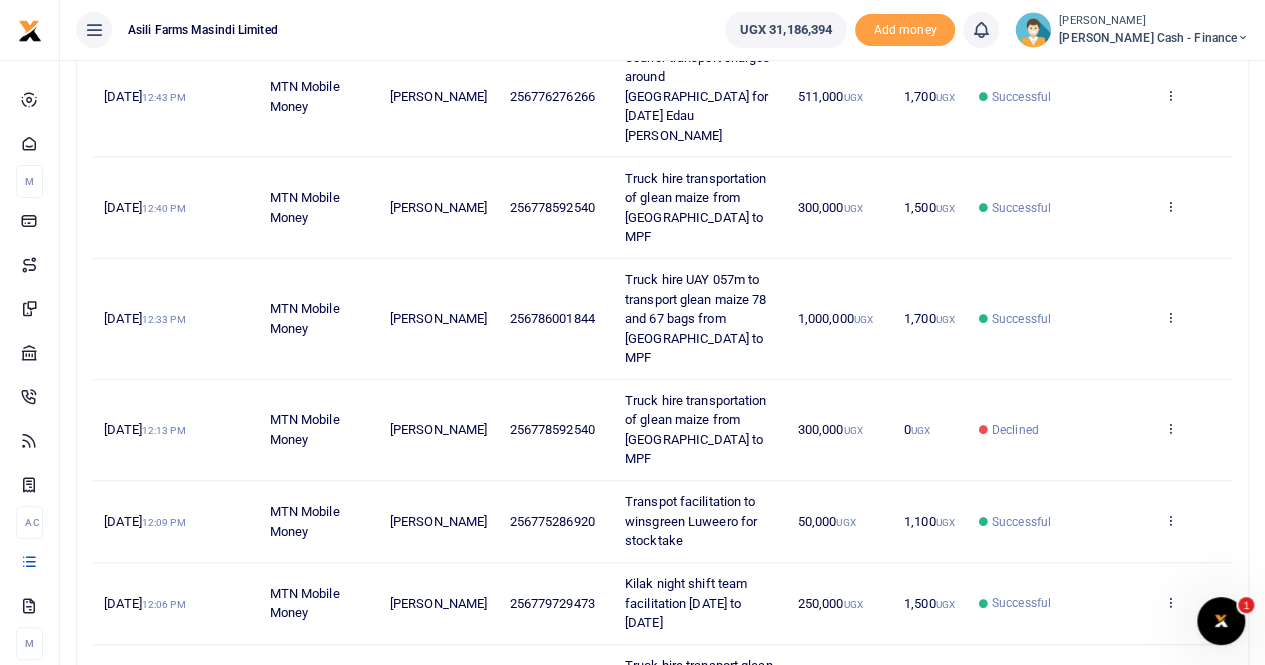 scroll, scrollTop: 700, scrollLeft: 0, axis: vertical 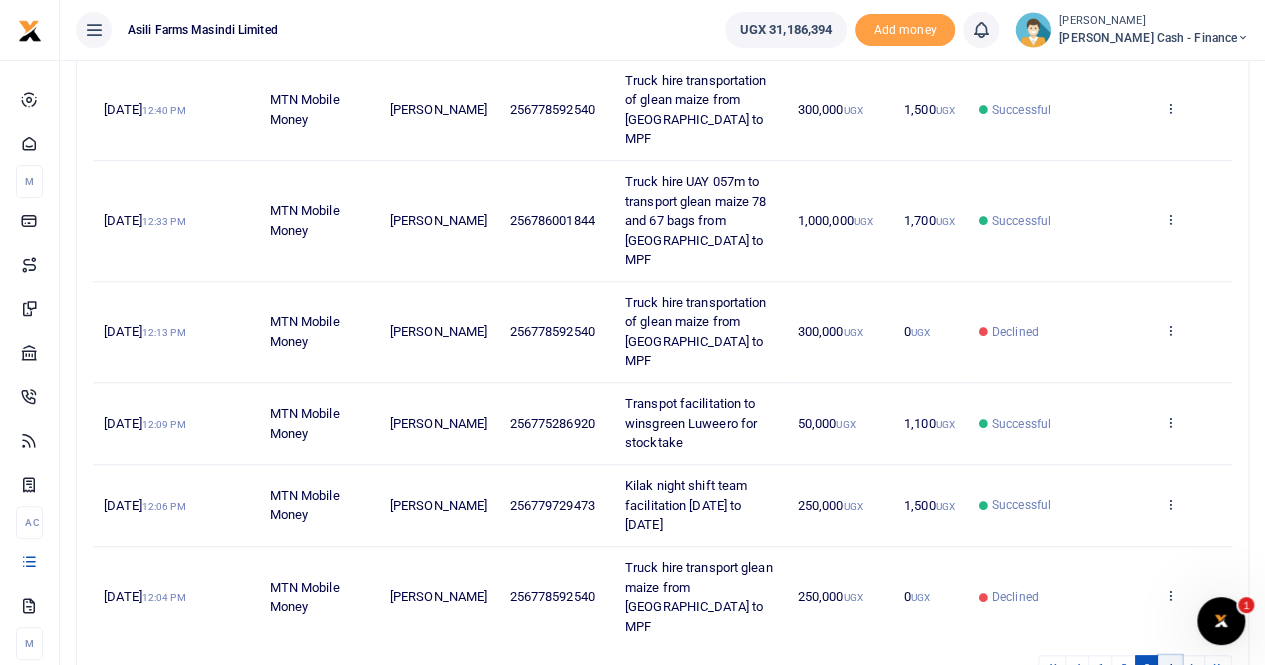 click on "4" at bounding box center (1170, 668) 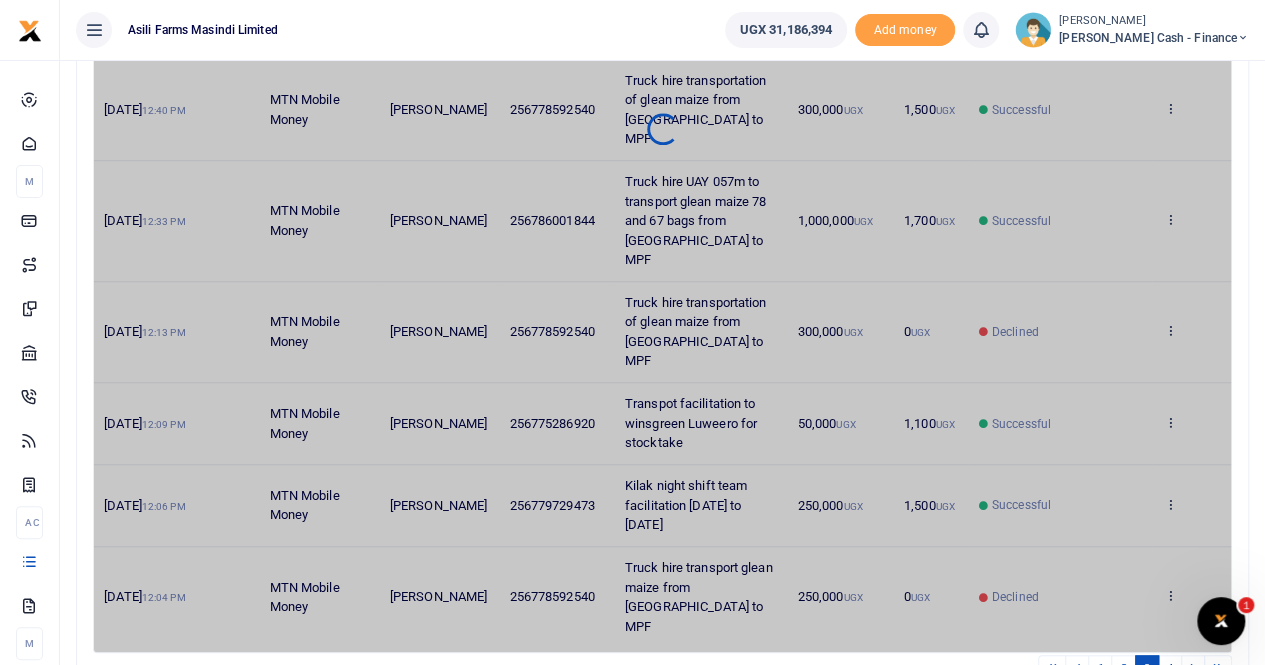 scroll, scrollTop: 110, scrollLeft: 0, axis: vertical 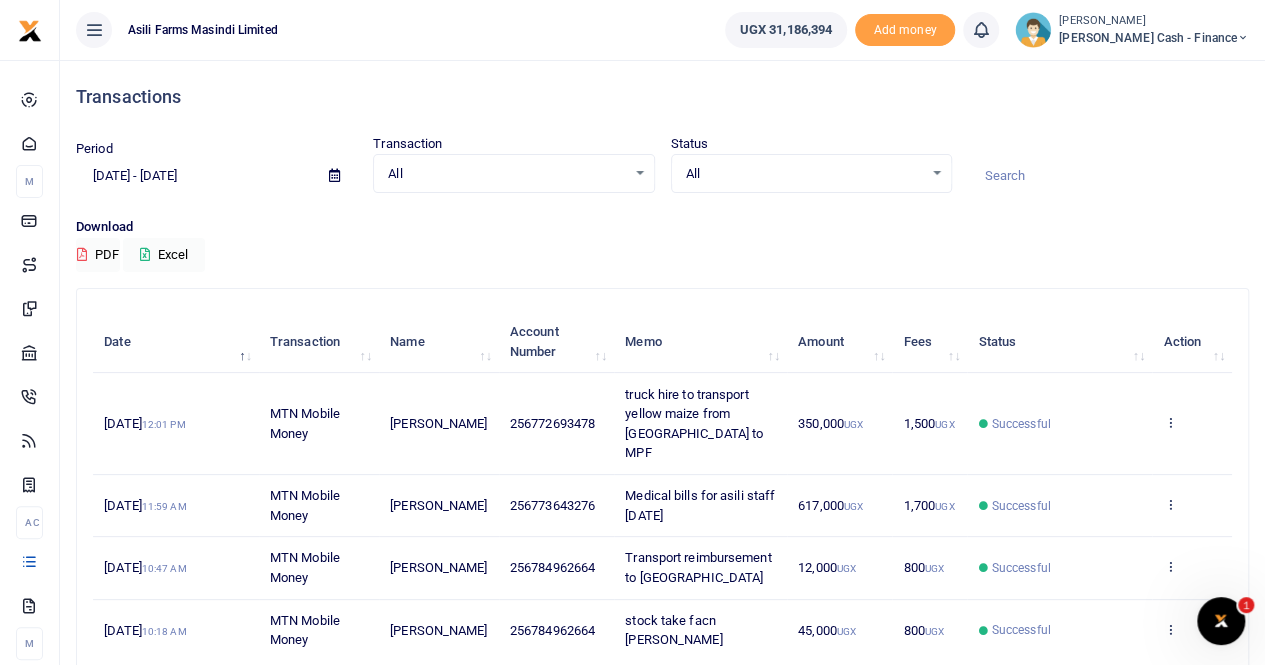 click at bounding box center [334, 175] 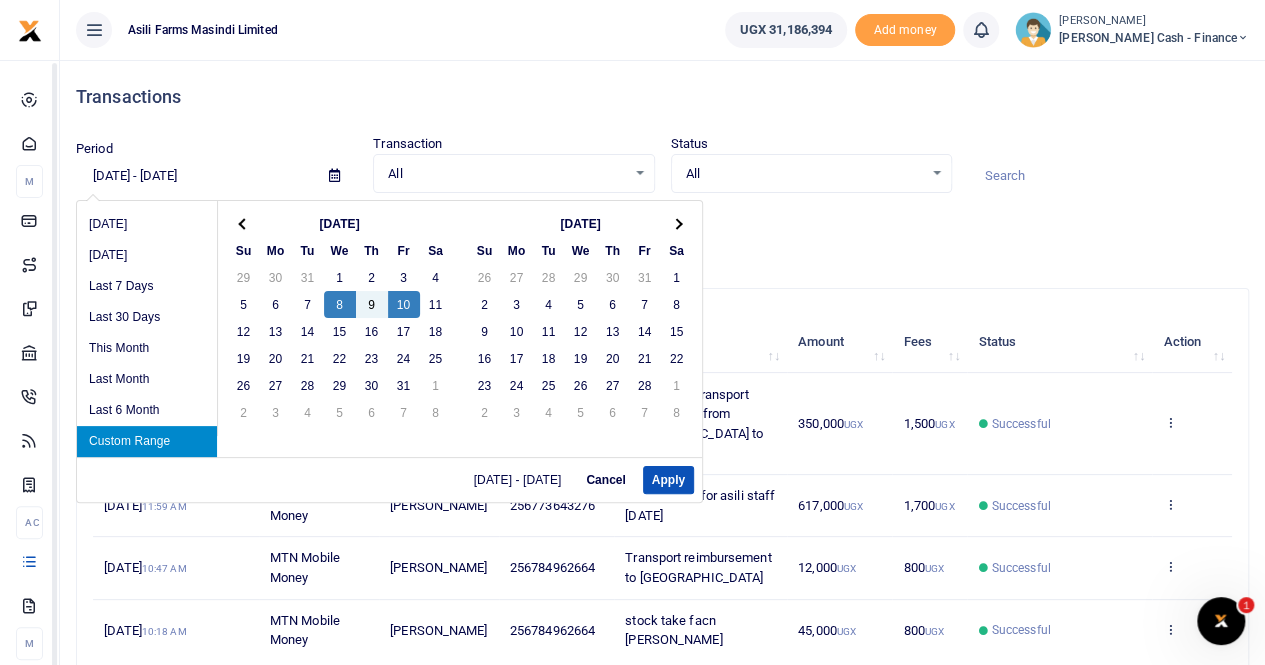 click on "Custom Range" at bounding box center [147, 441] 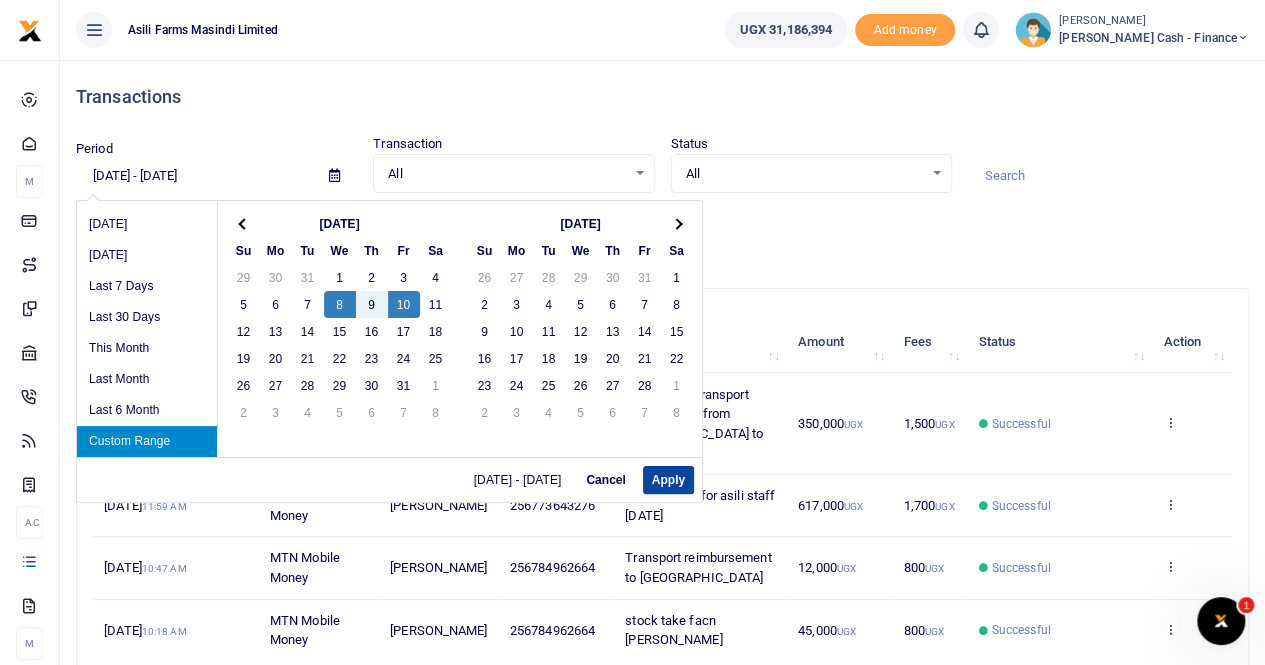 click on "Apply" at bounding box center [668, 480] 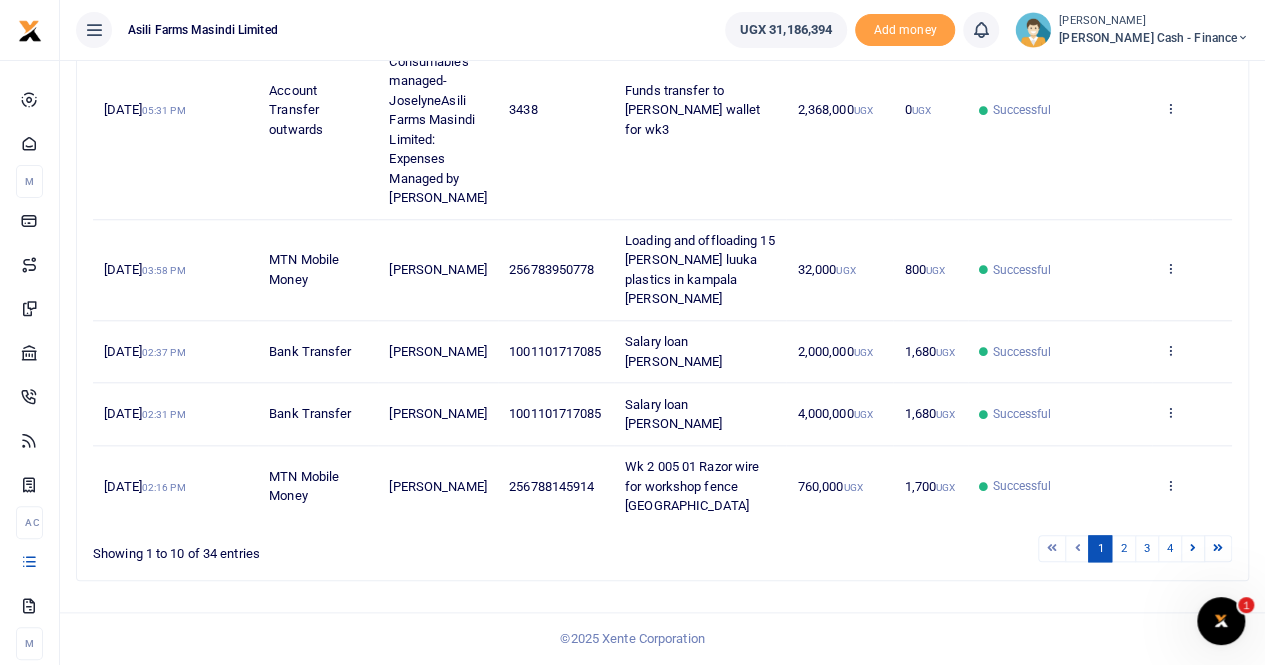 scroll, scrollTop: 853, scrollLeft: 0, axis: vertical 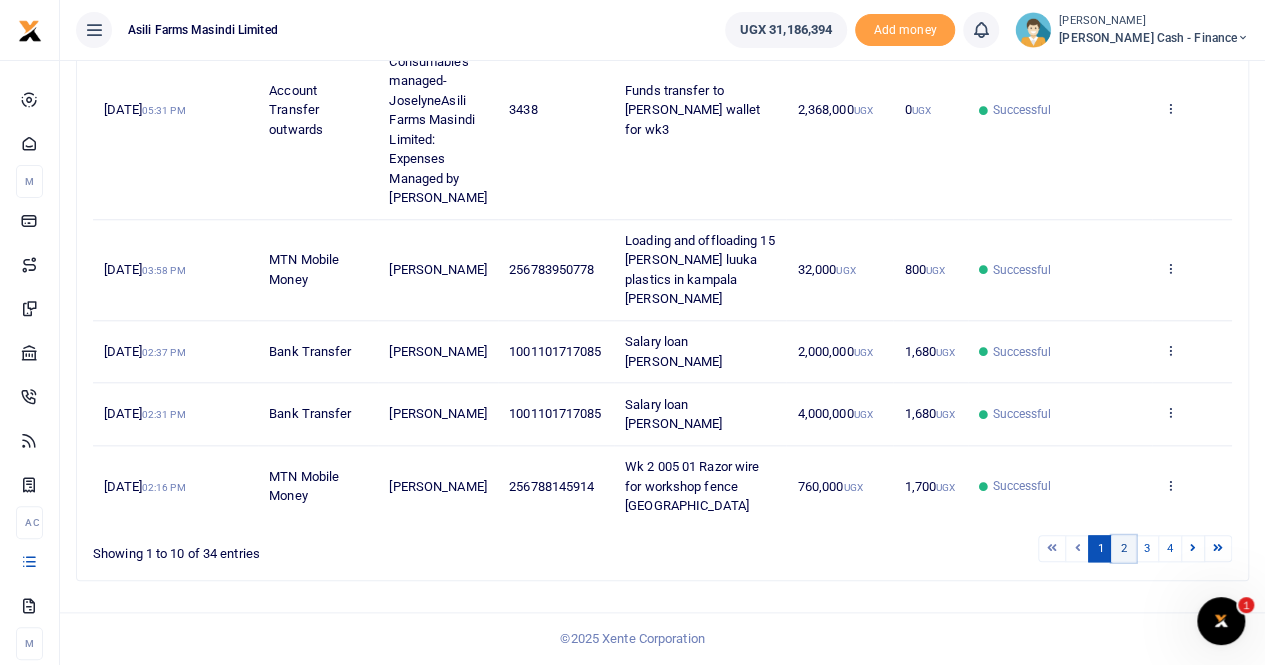 click on "2" at bounding box center (1123, 548) 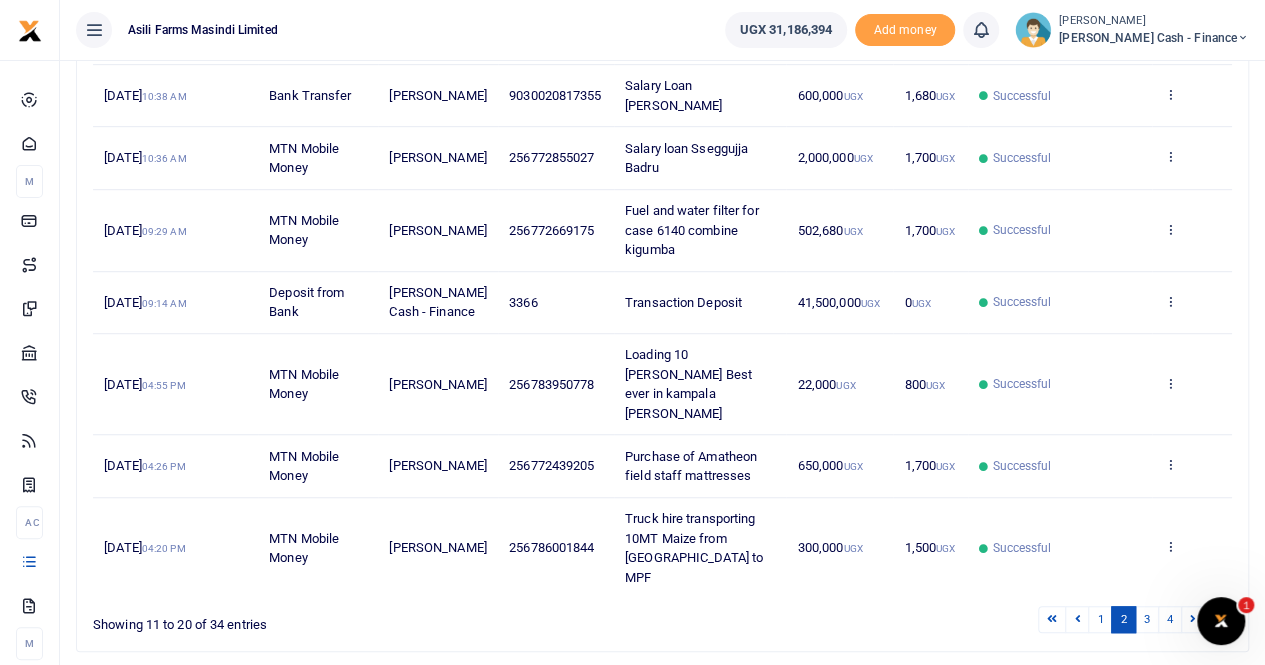 scroll, scrollTop: 541, scrollLeft: 0, axis: vertical 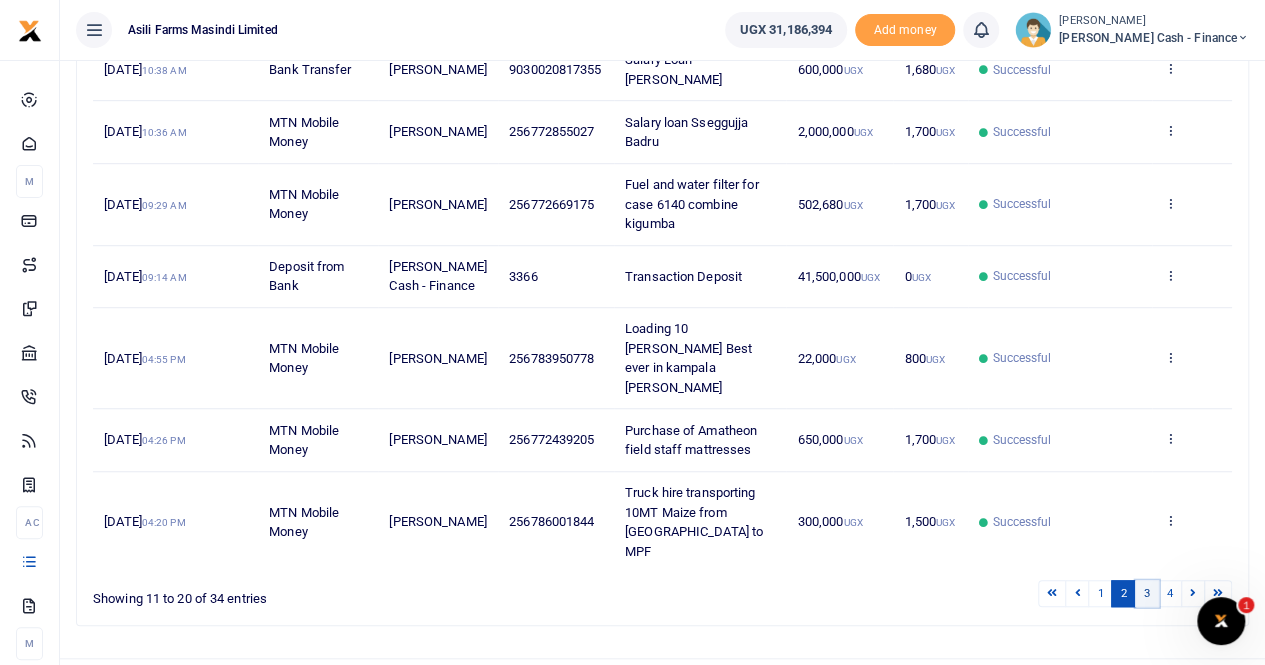 click on "3" at bounding box center [1147, 593] 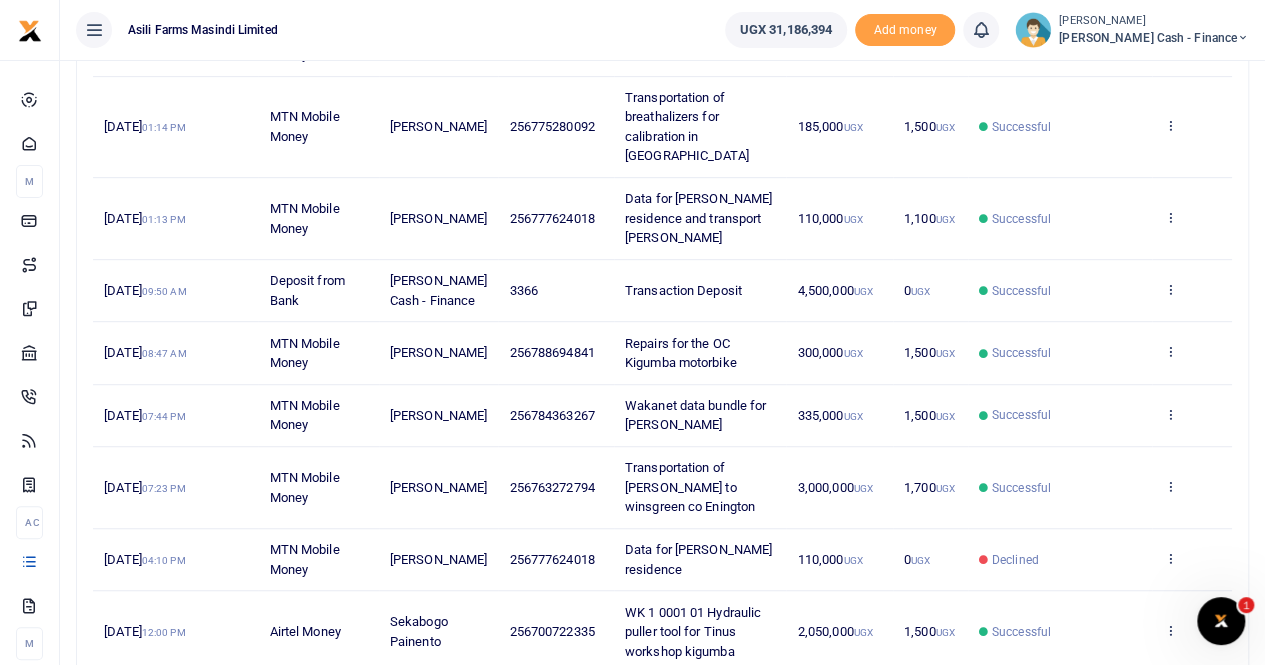 scroll, scrollTop: 541, scrollLeft: 0, axis: vertical 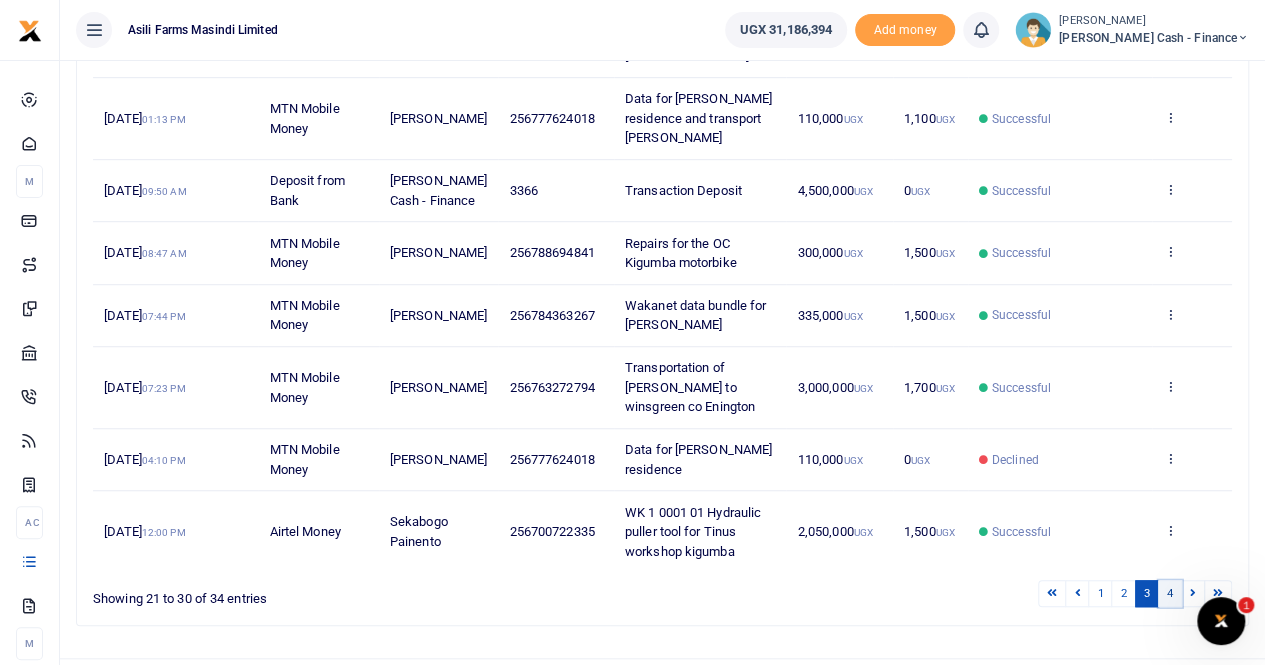 click on "4" at bounding box center (1170, 593) 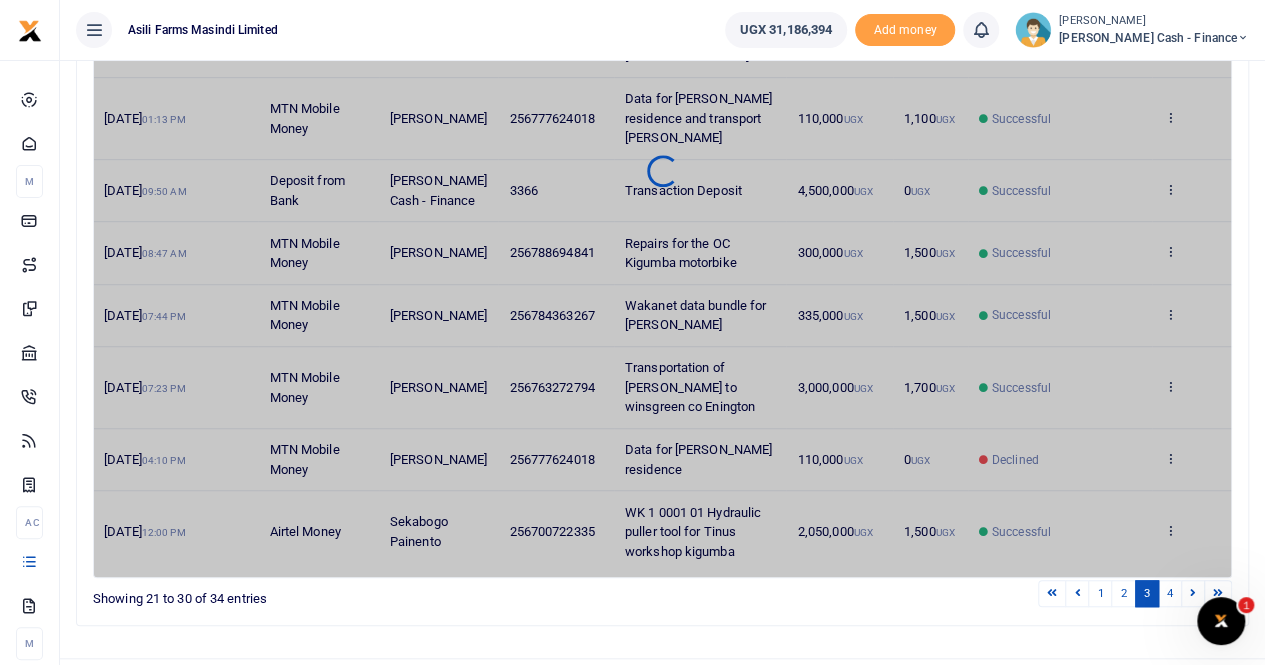 scroll, scrollTop: 149, scrollLeft: 0, axis: vertical 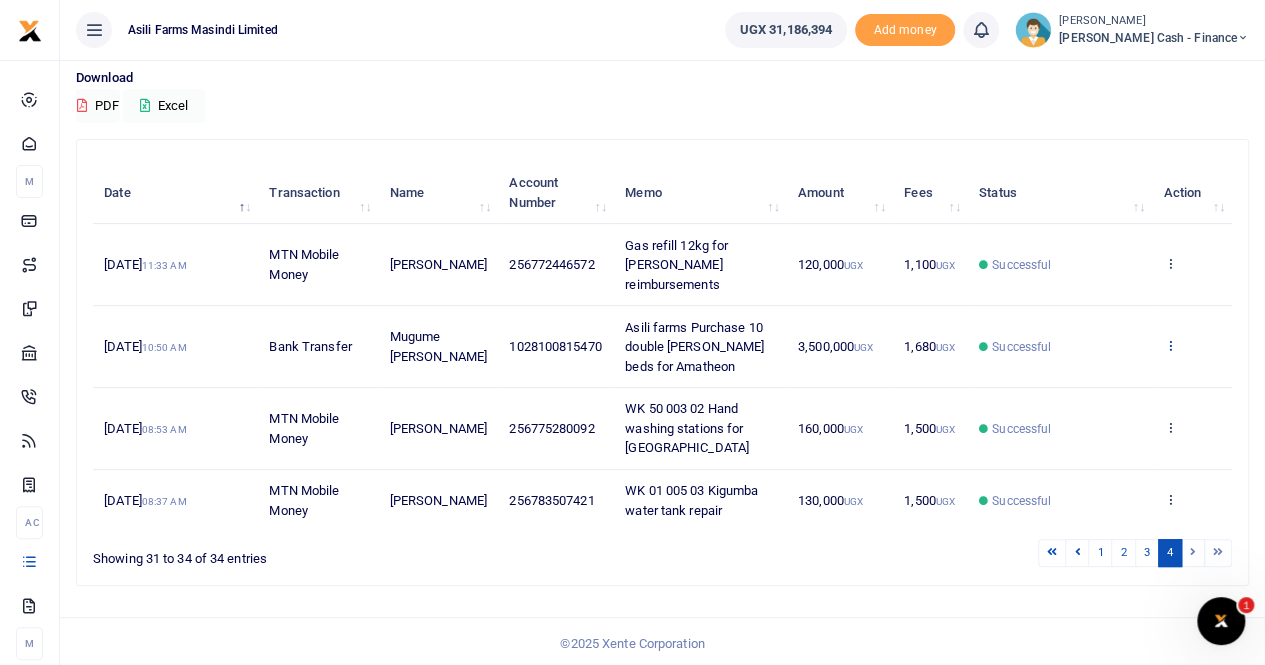 click at bounding box center (1169, 345) 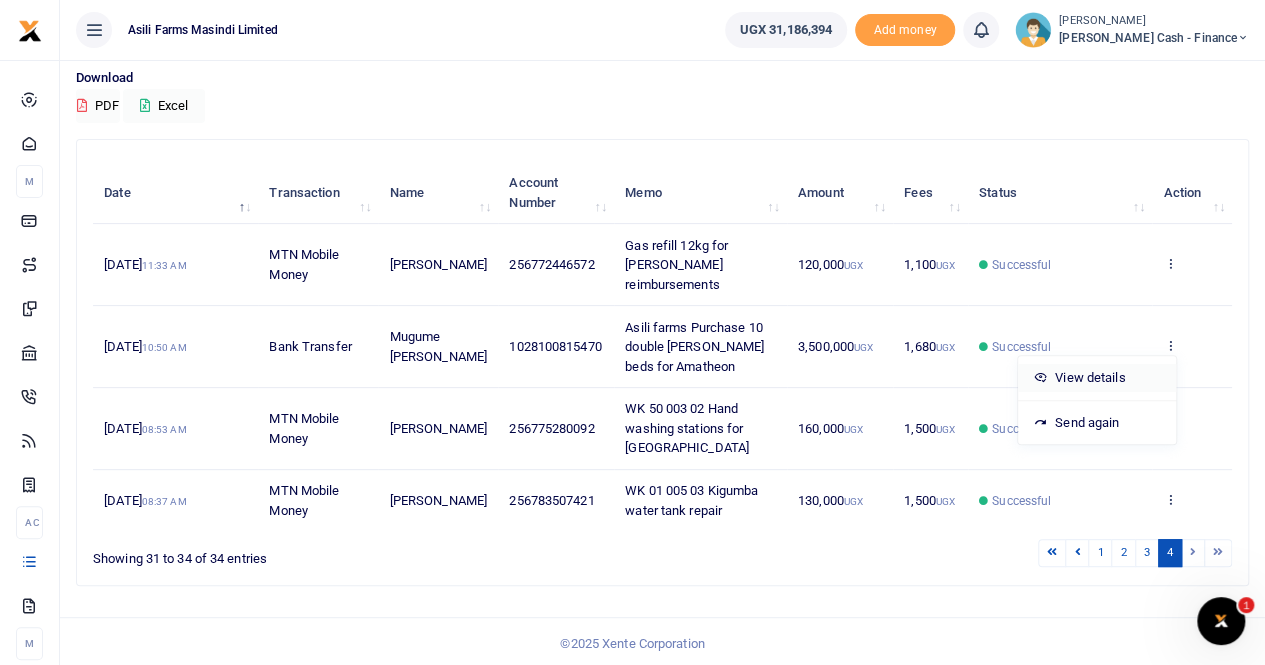click on "View details" at bounding box center [1097, 378] 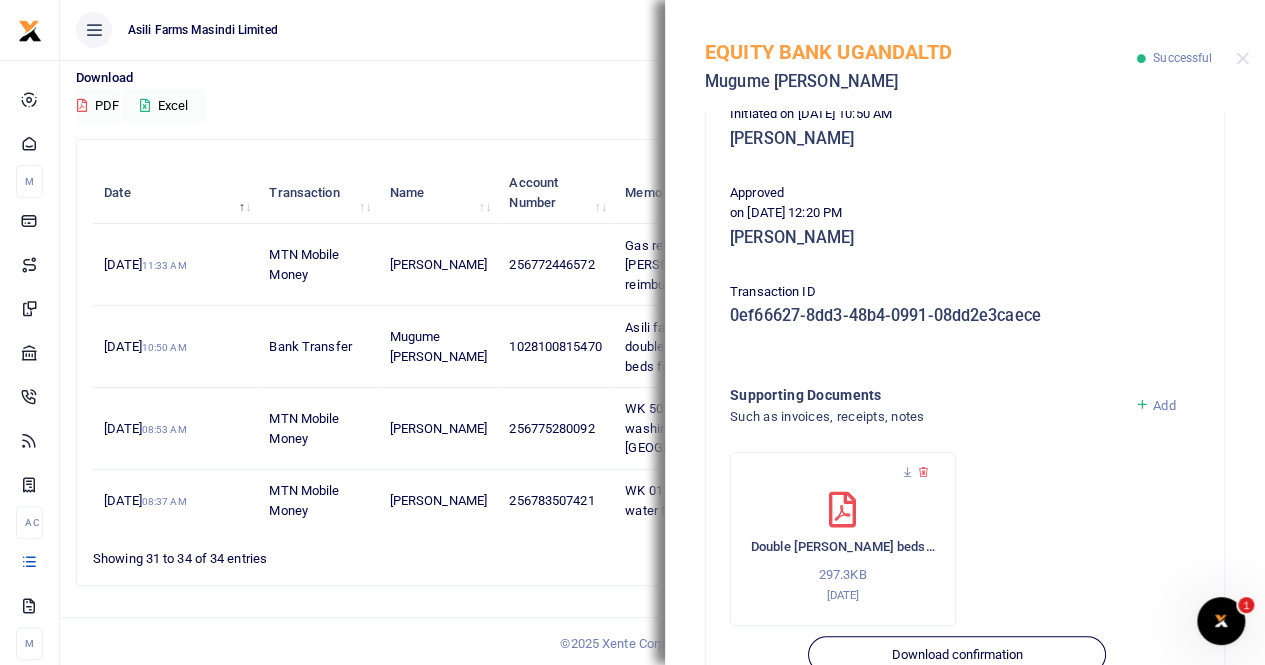 scroll, scrollTop: 482, scrollLeft: 0, axis: vertical 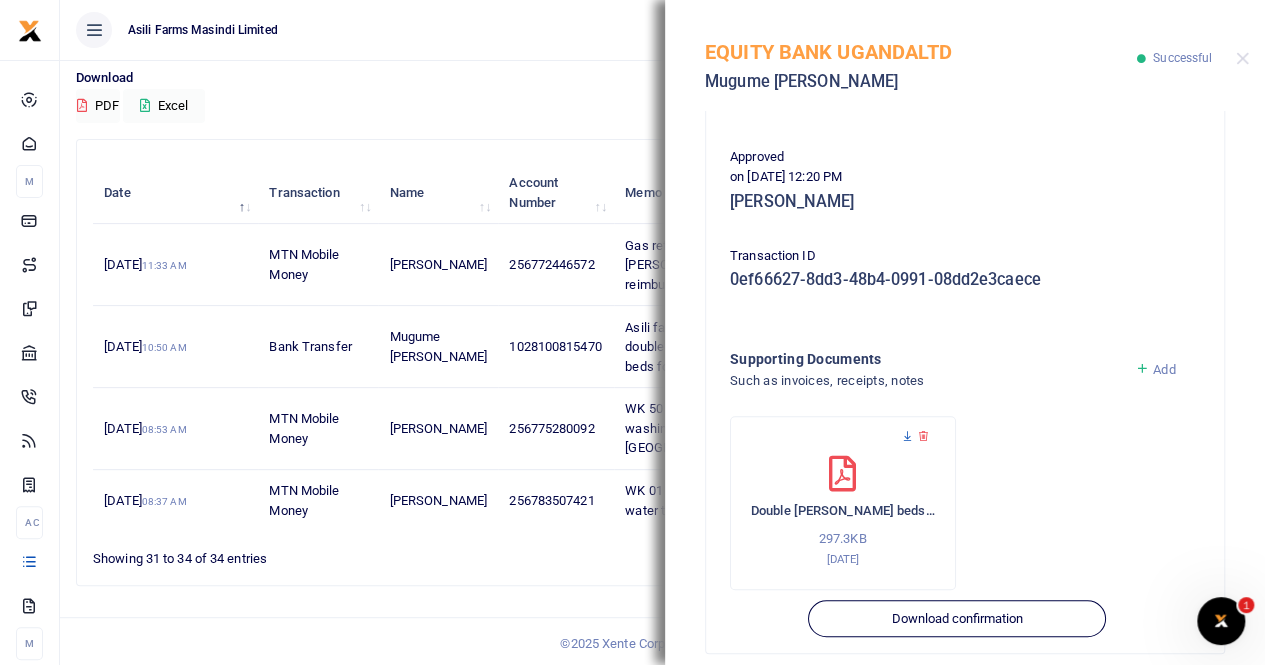 click at bounding box center (907, 436) 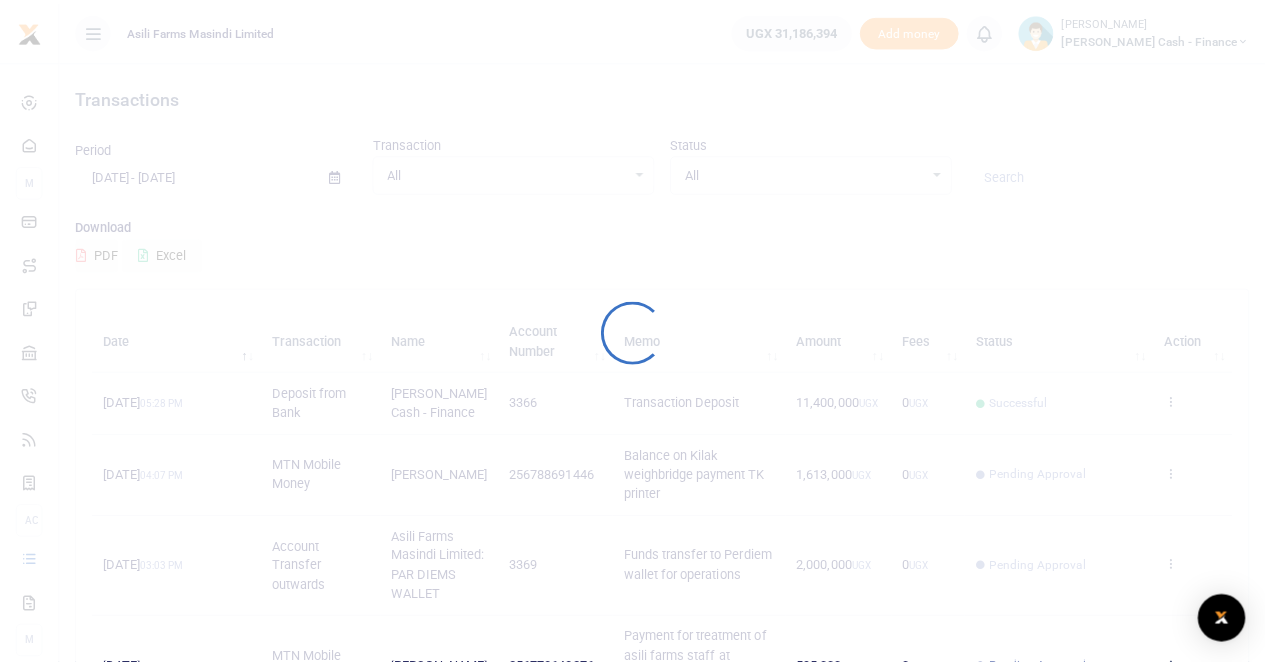 scroll, scrollTop: 0, scrollLeft: 0, axis: both 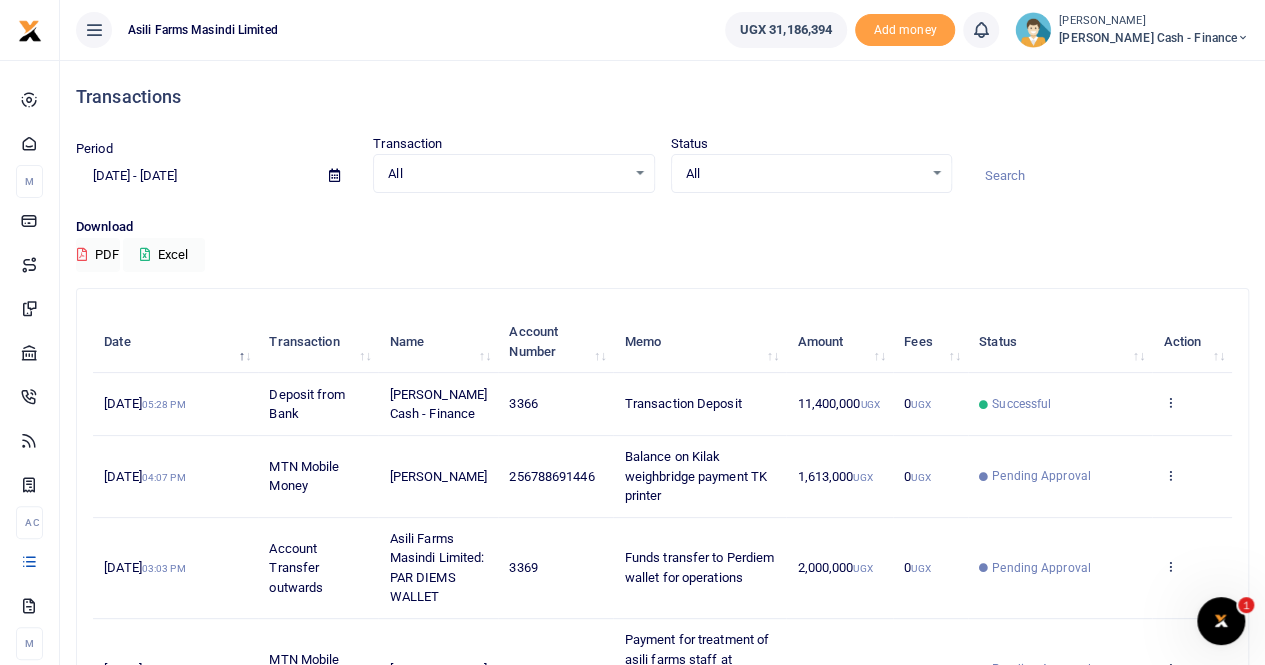 click at bounding box center [334, 175] 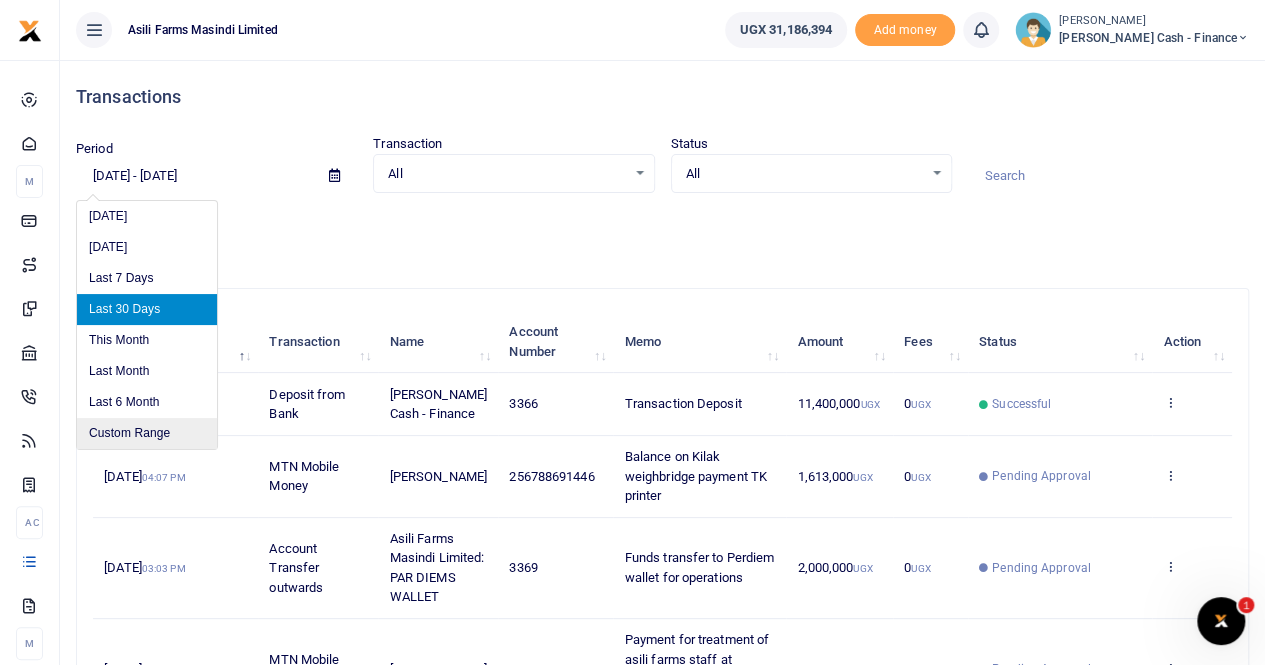 click on "Custom Range" at bounding box center (147, 433) 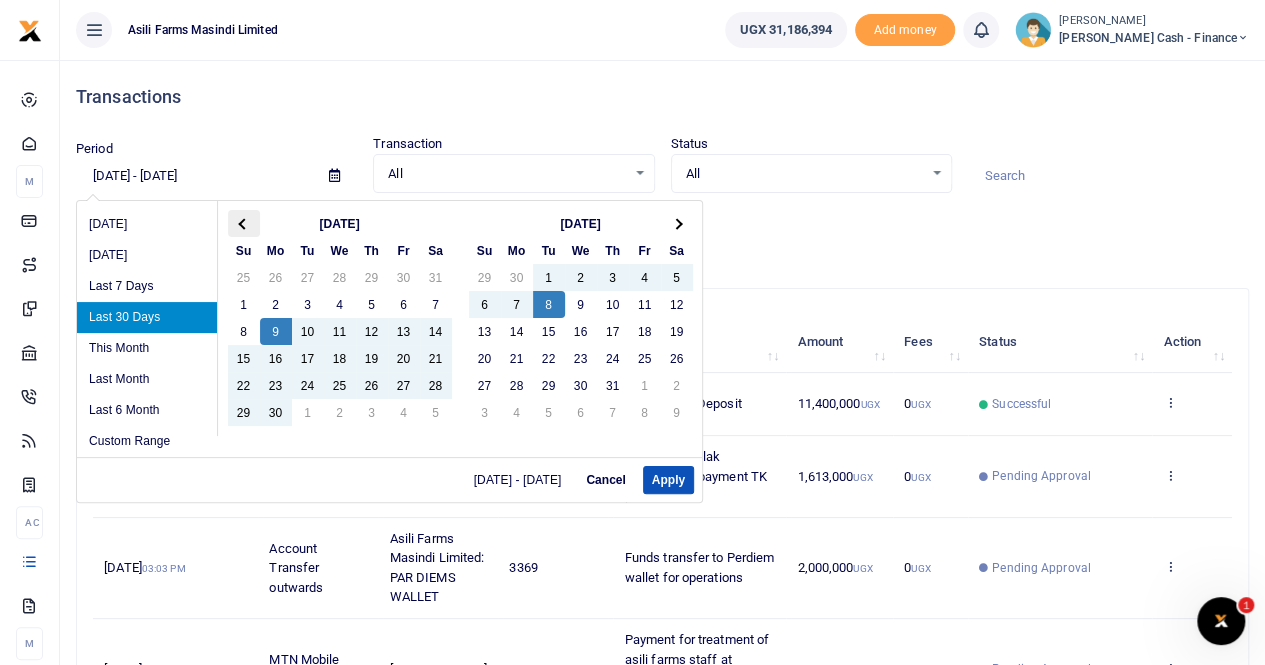 click at bounding box center (244, 223) 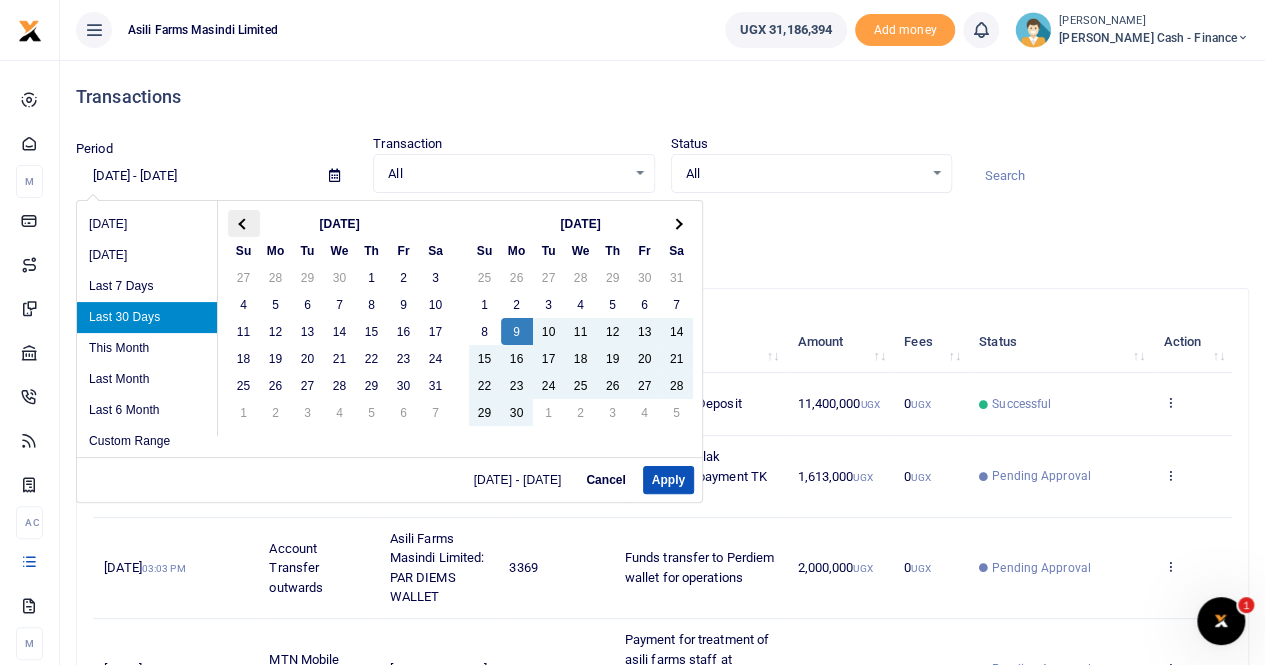 click at bounding box center (243, 223) 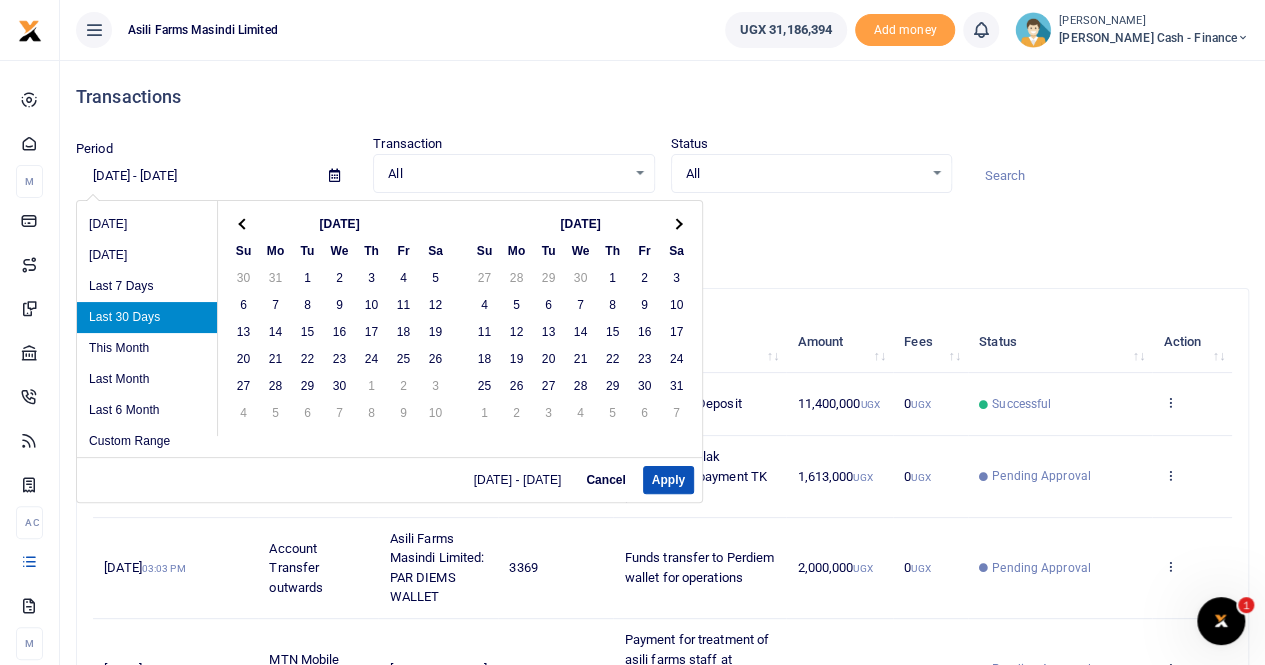click at bounding box center [243, 223] 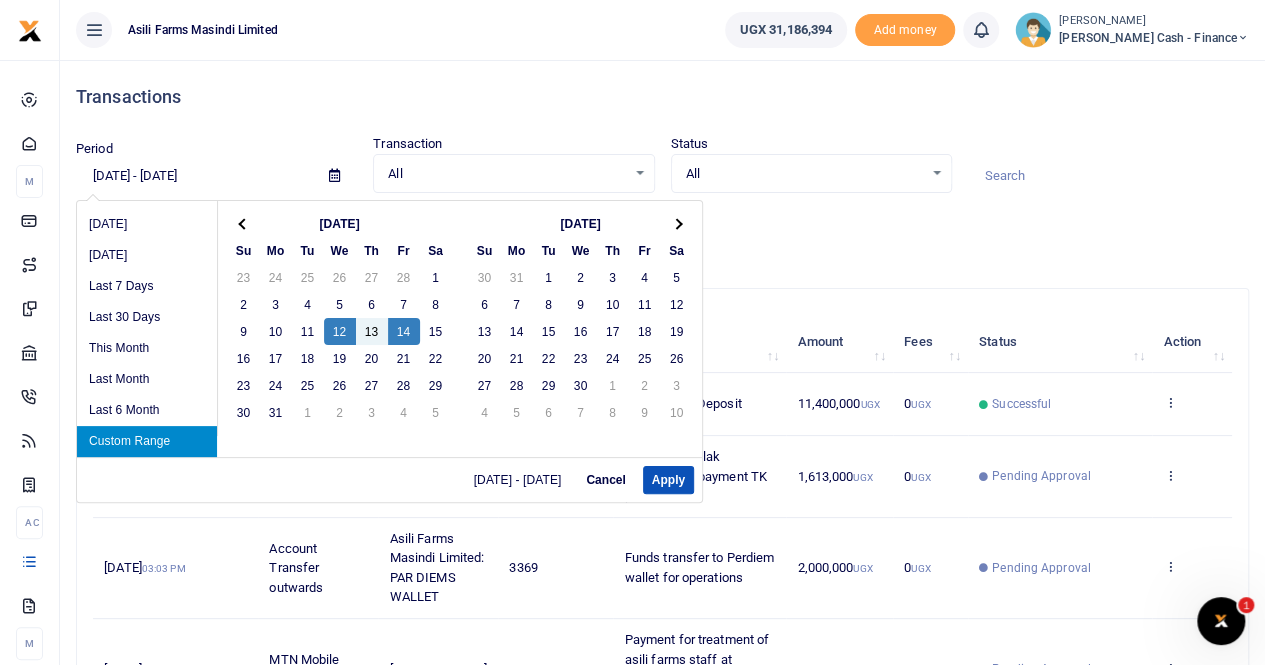 click on "Custom Range" at bounding box center (147, 441) 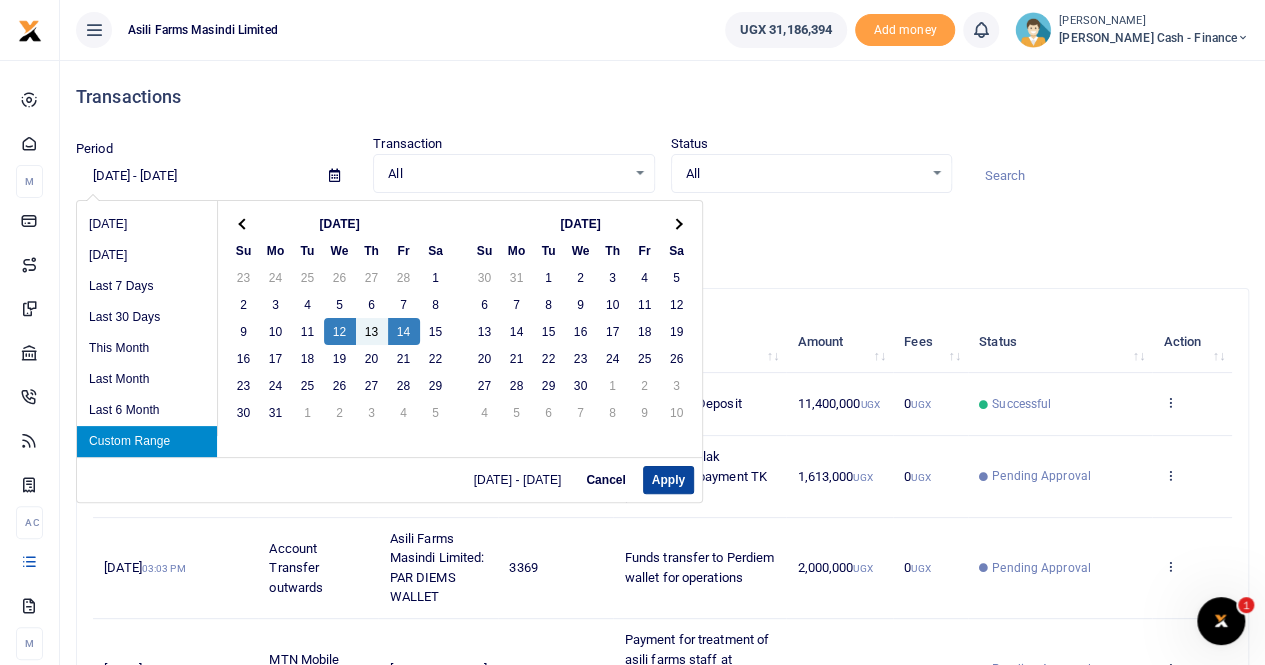 click on "Apply" at bounding box center (668, 480) 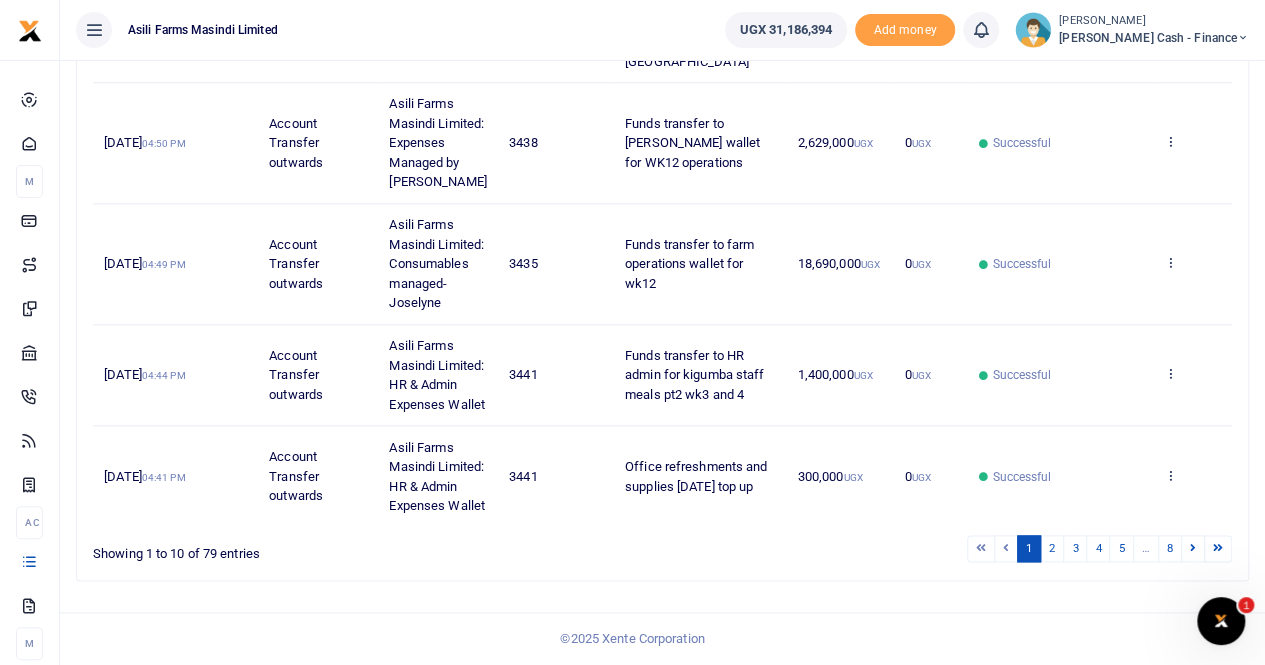 scroll, scrollTop: 1068, scrollLeft: 0, axis: vertical 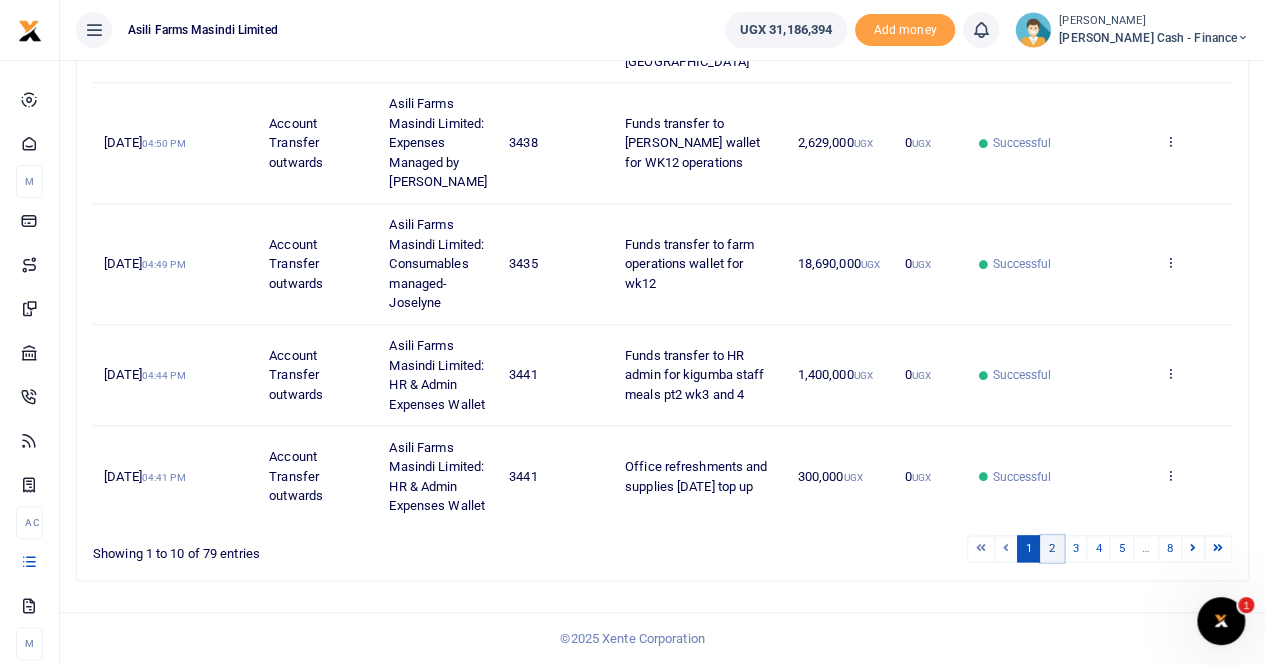click on "2" at bounding box center [1052, 548] 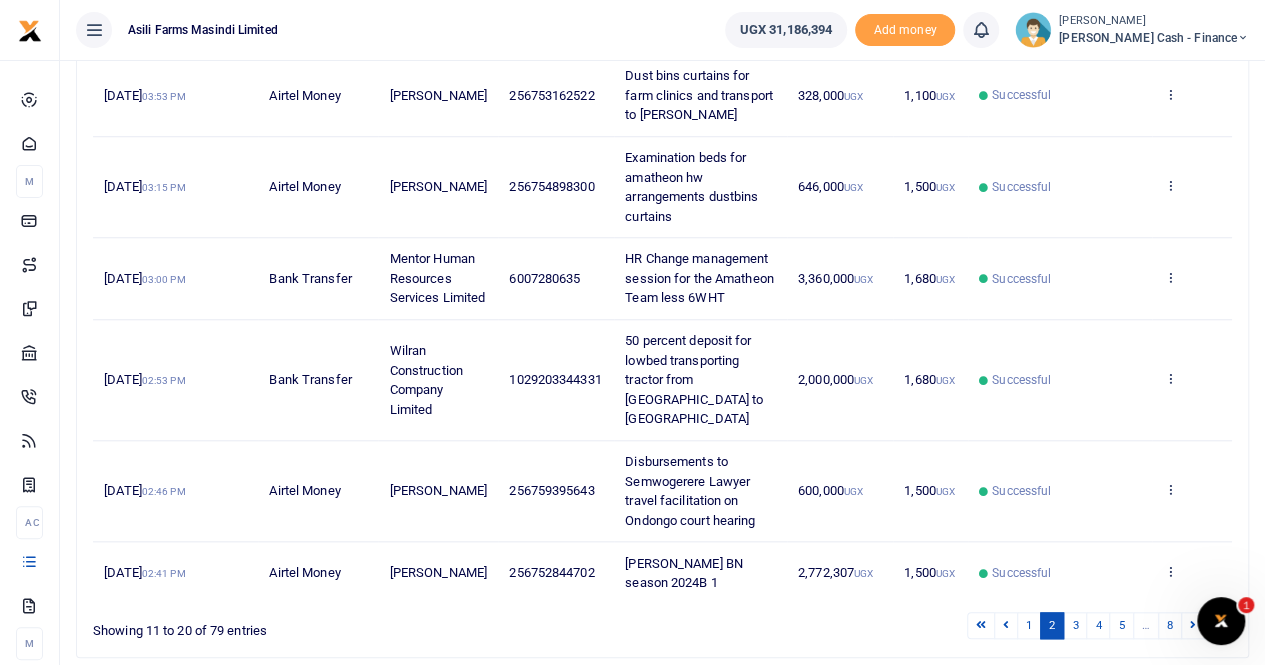 scroll, scrollTop: 794, scrollLeft: 0, axis: vertical 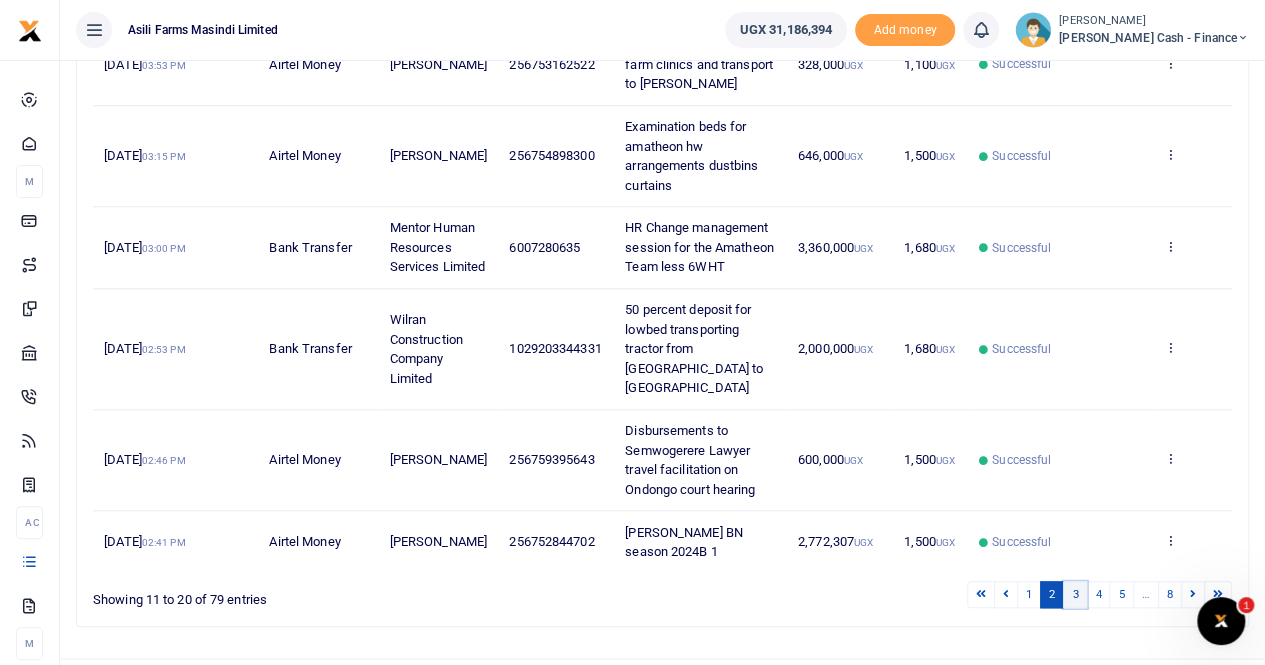 click on "3" at bounding box center [1075, 594] 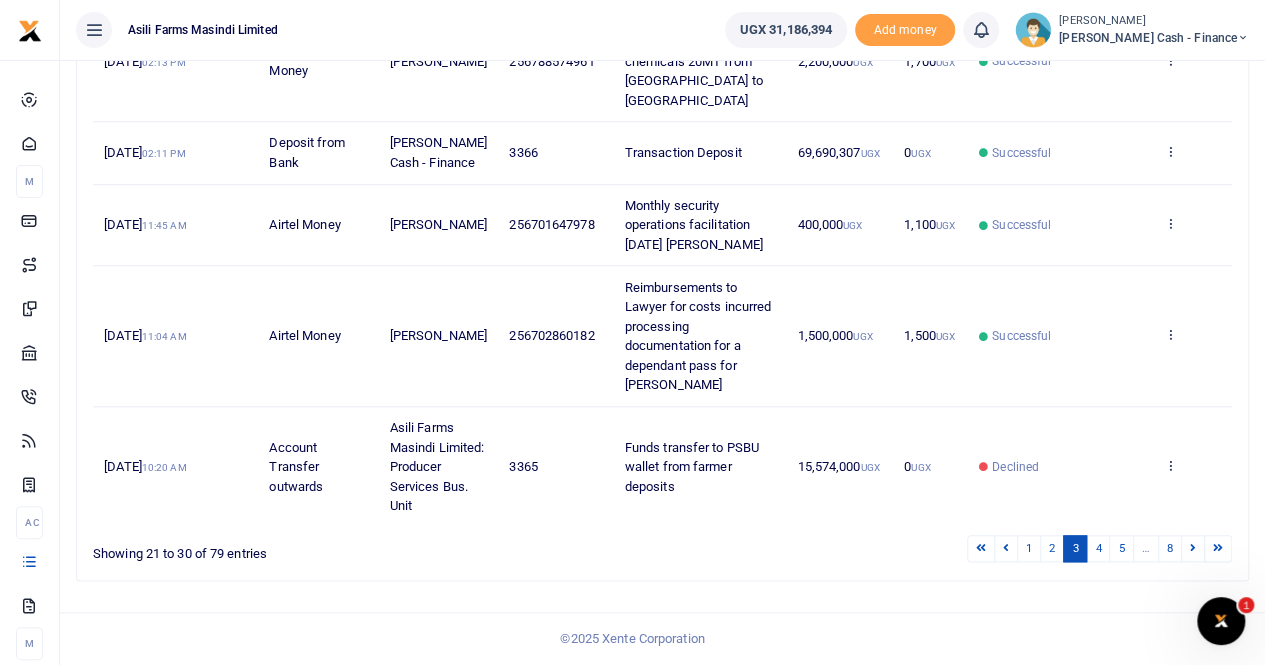scroll, scrollTop: 950, scrollLeft: 0, axis: vertical 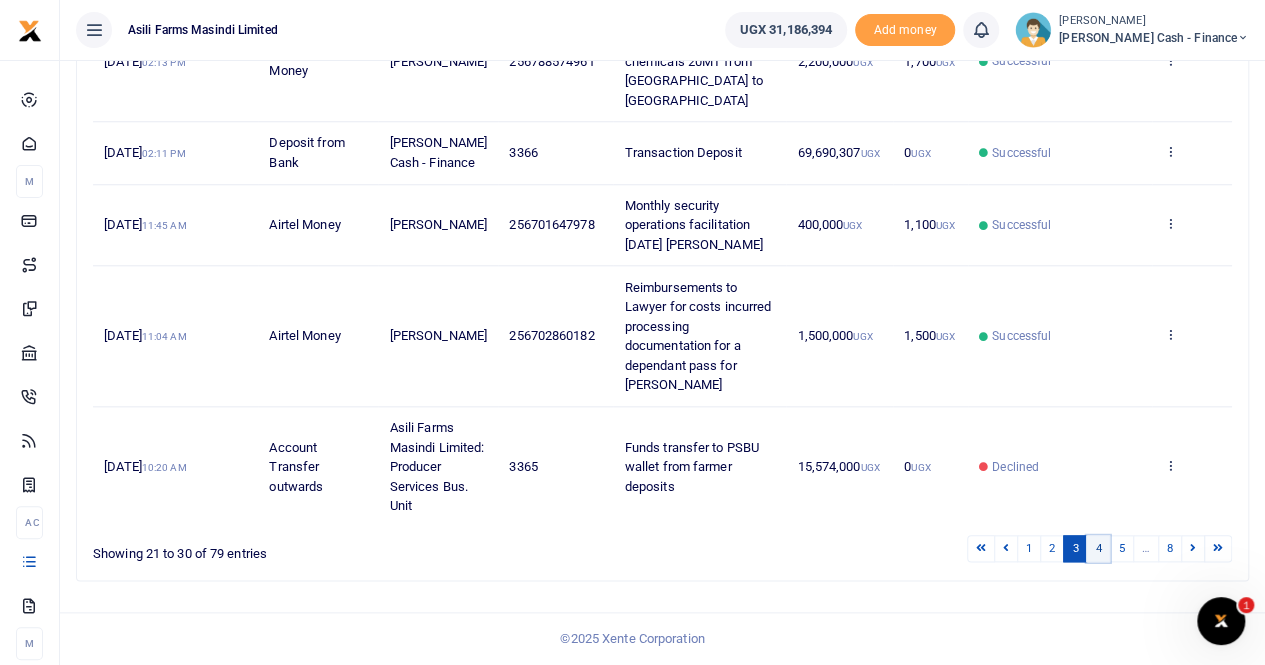 click on "4" at bounding box center [1098, 548] 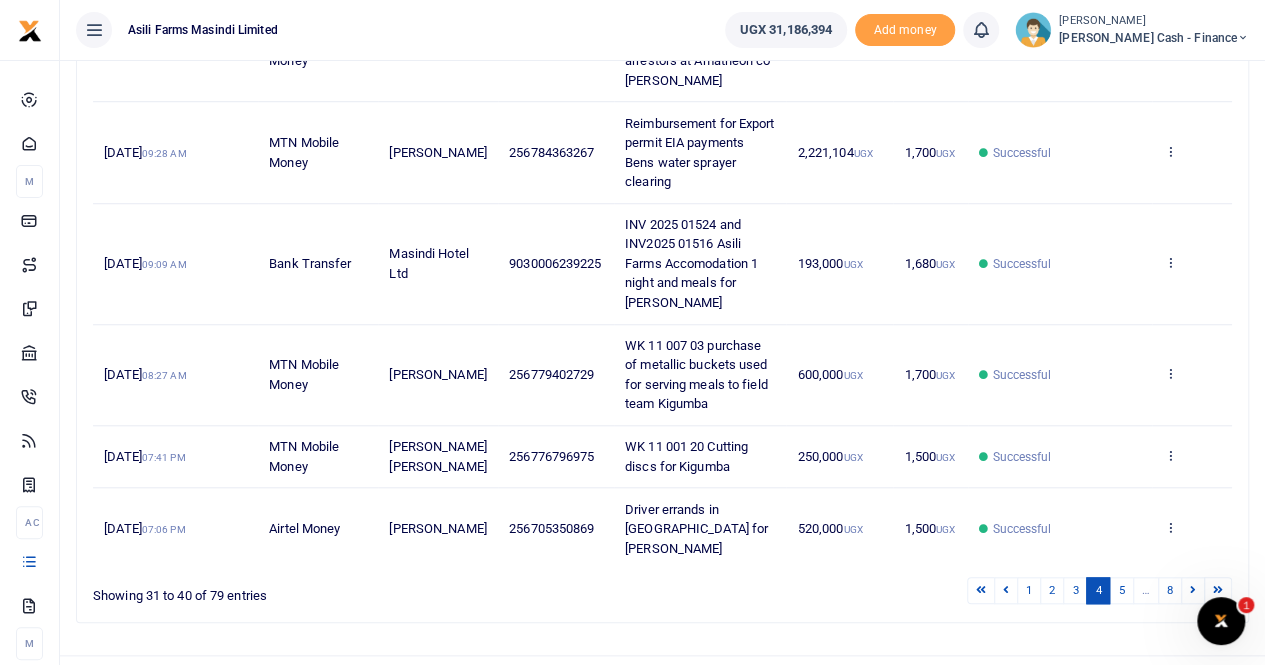 scroll, scrollTop: 736, scrollLeft: 0, axis: vertical 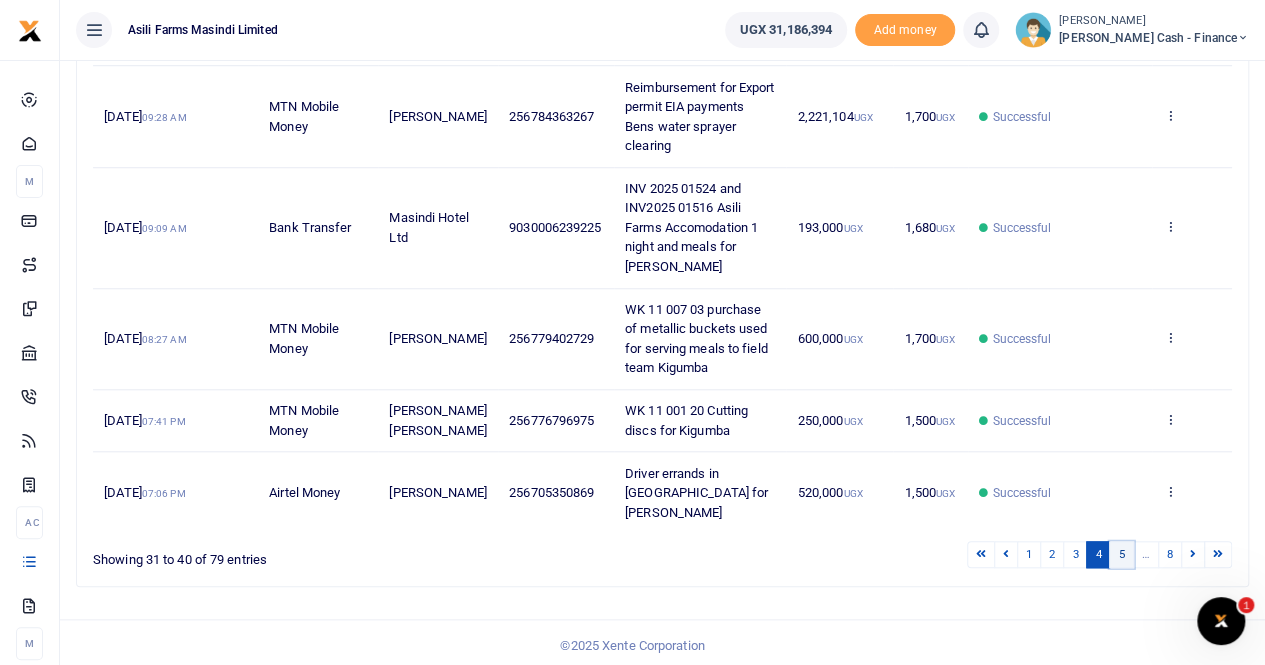 click on "5" at bounding box center [1121, 554] 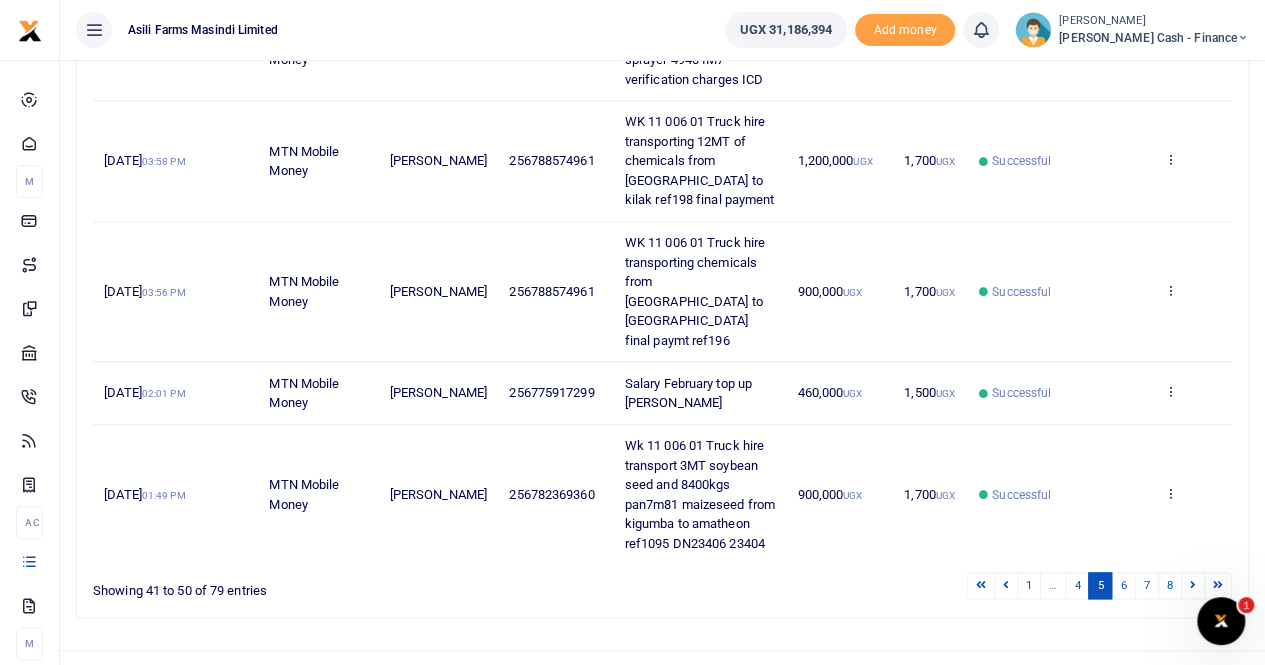 scroll, scrollTop: 912, scrollLeft: 0, axis: vertical 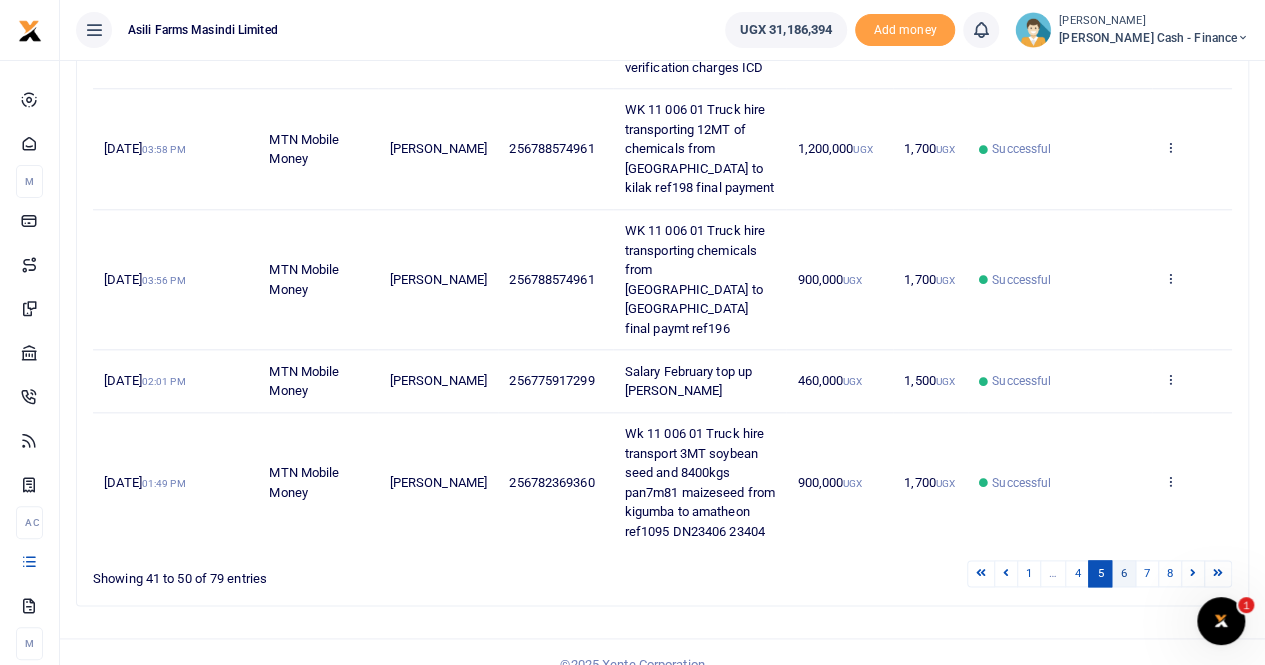 click on "6" at bounding box center [1123, 573] 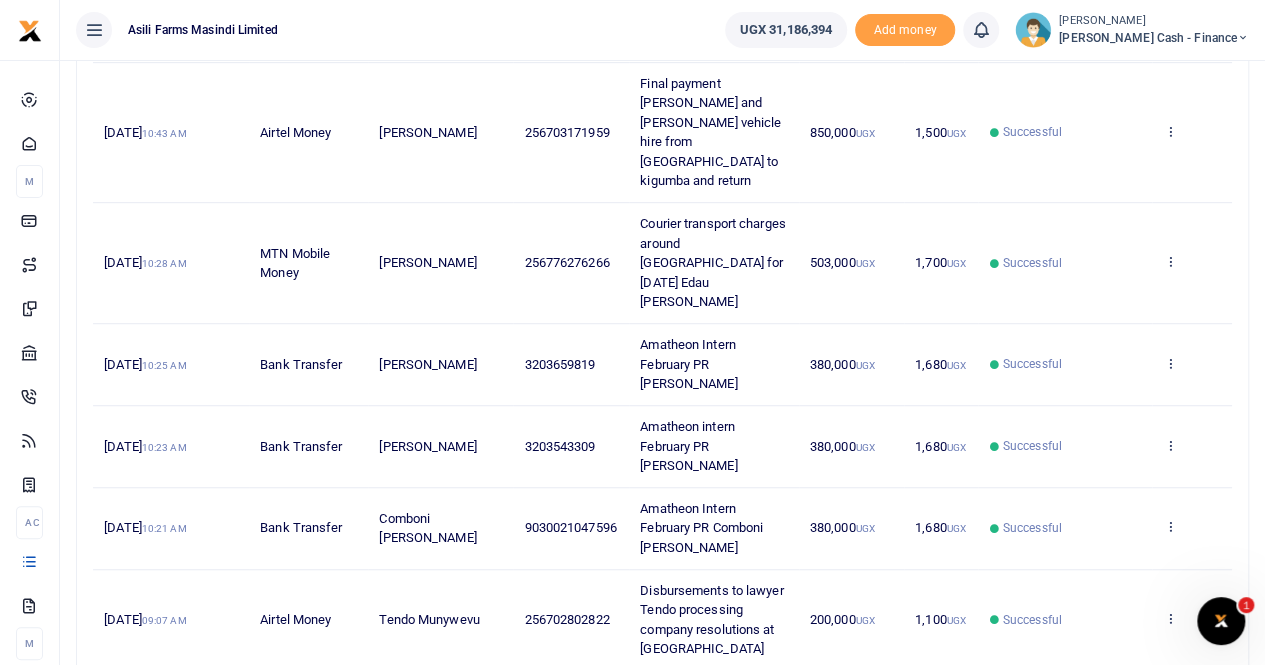 scroll, scrollTop: 478, scrollLeft: 0, axis: vertical 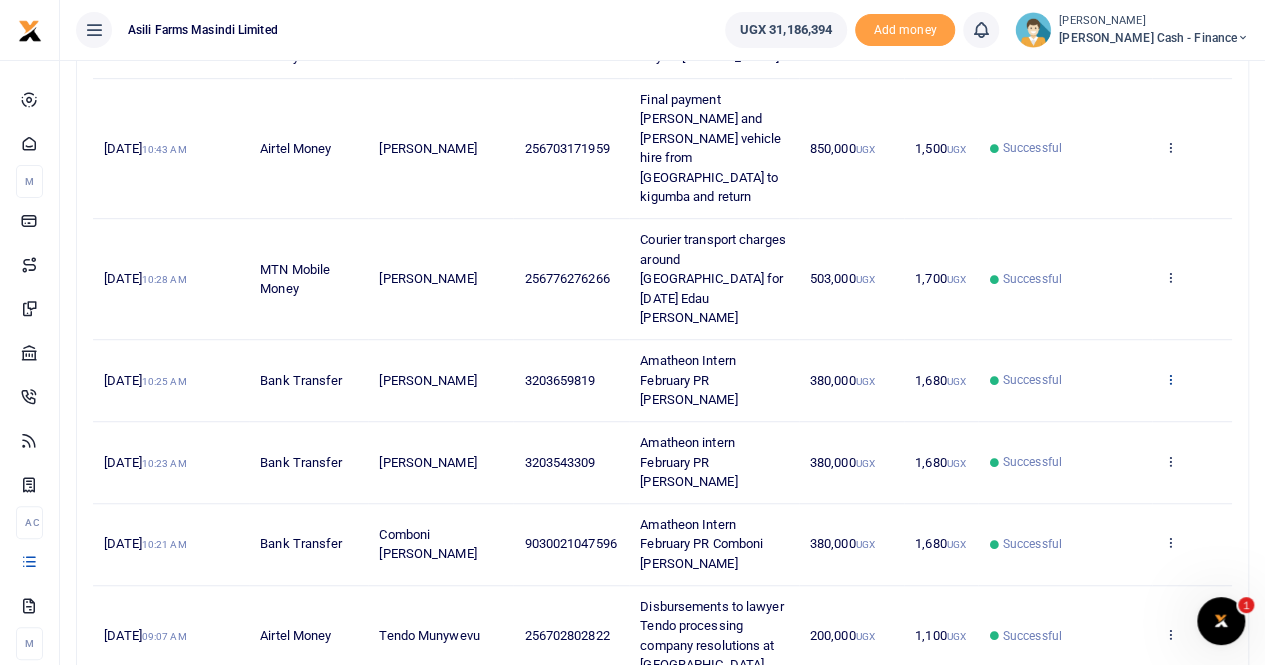 click at bounding box center [1169, 379] 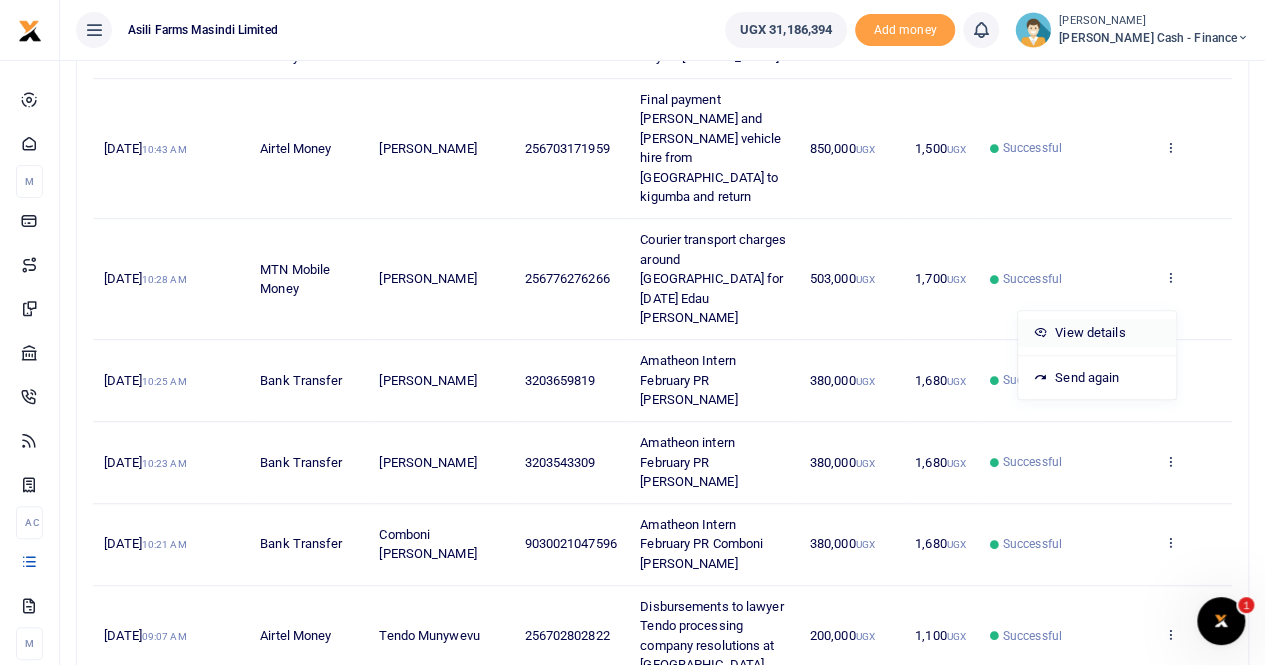 click on "View details" at bounding box center (1097, 333) 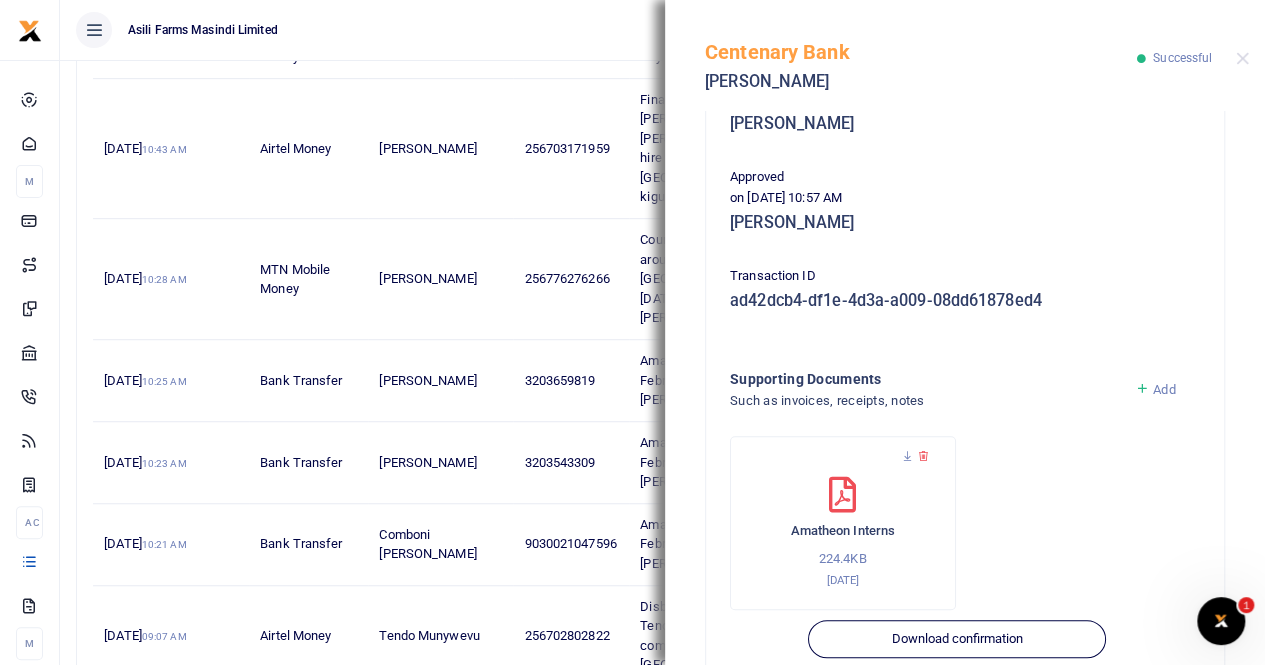 scroll, scrollTop: 482, scrollLeft: 0, axis: vertical 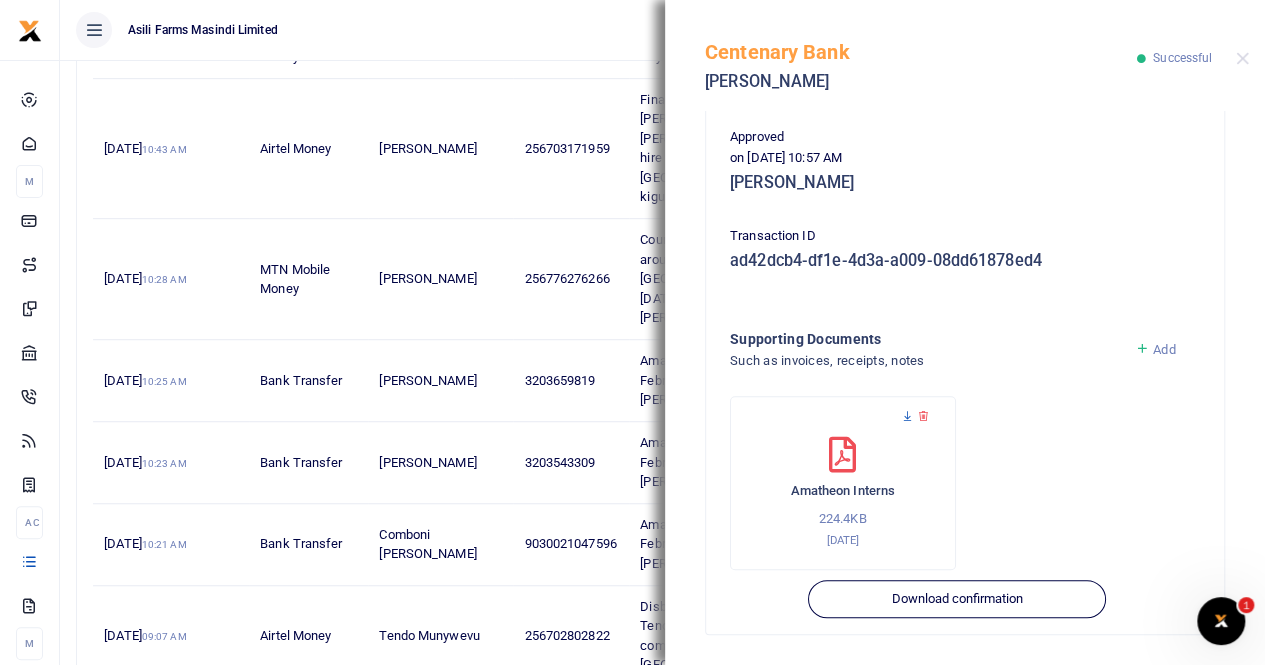 click at bounding box center (907, 416) 